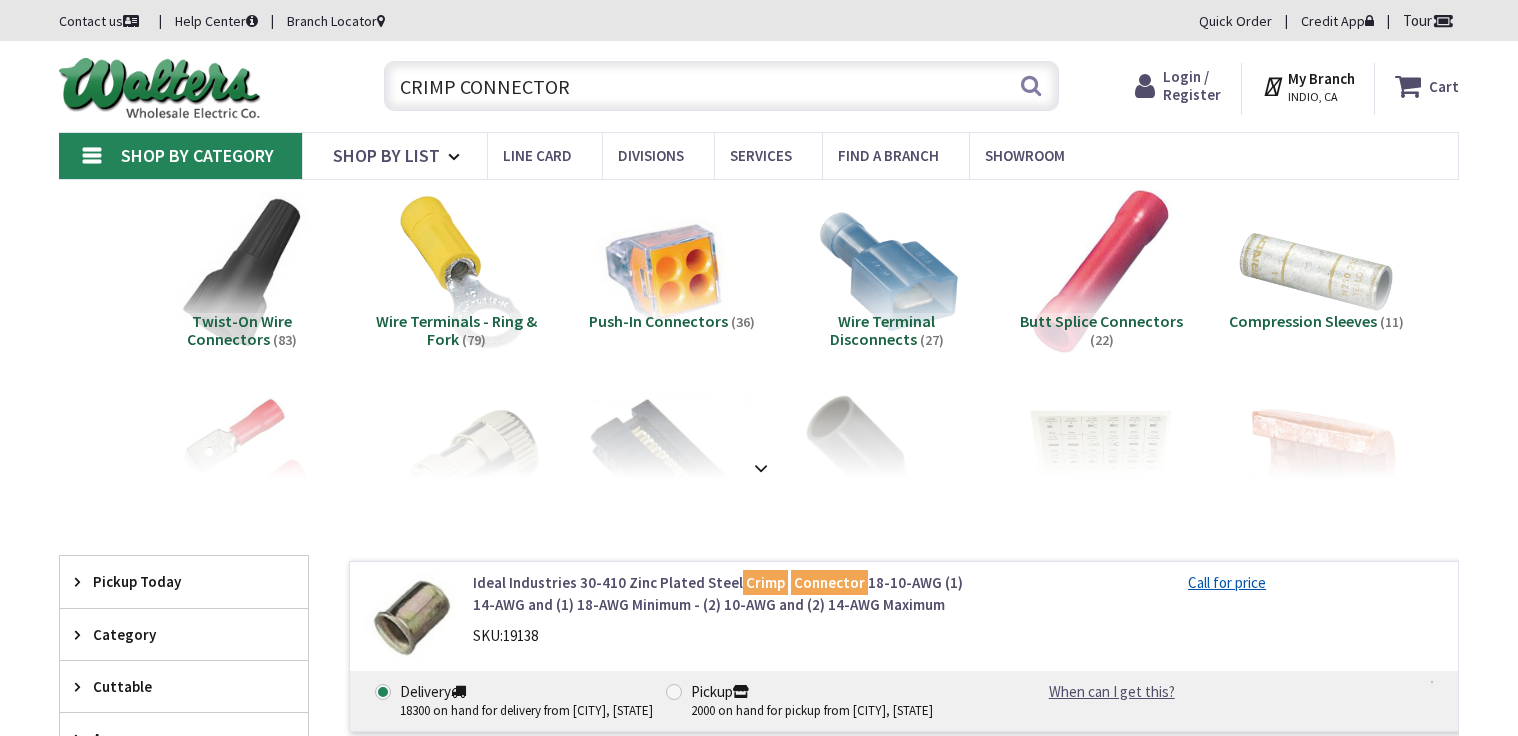 scroll, scrollTop: 0, scrollLeft: 0, axis: both 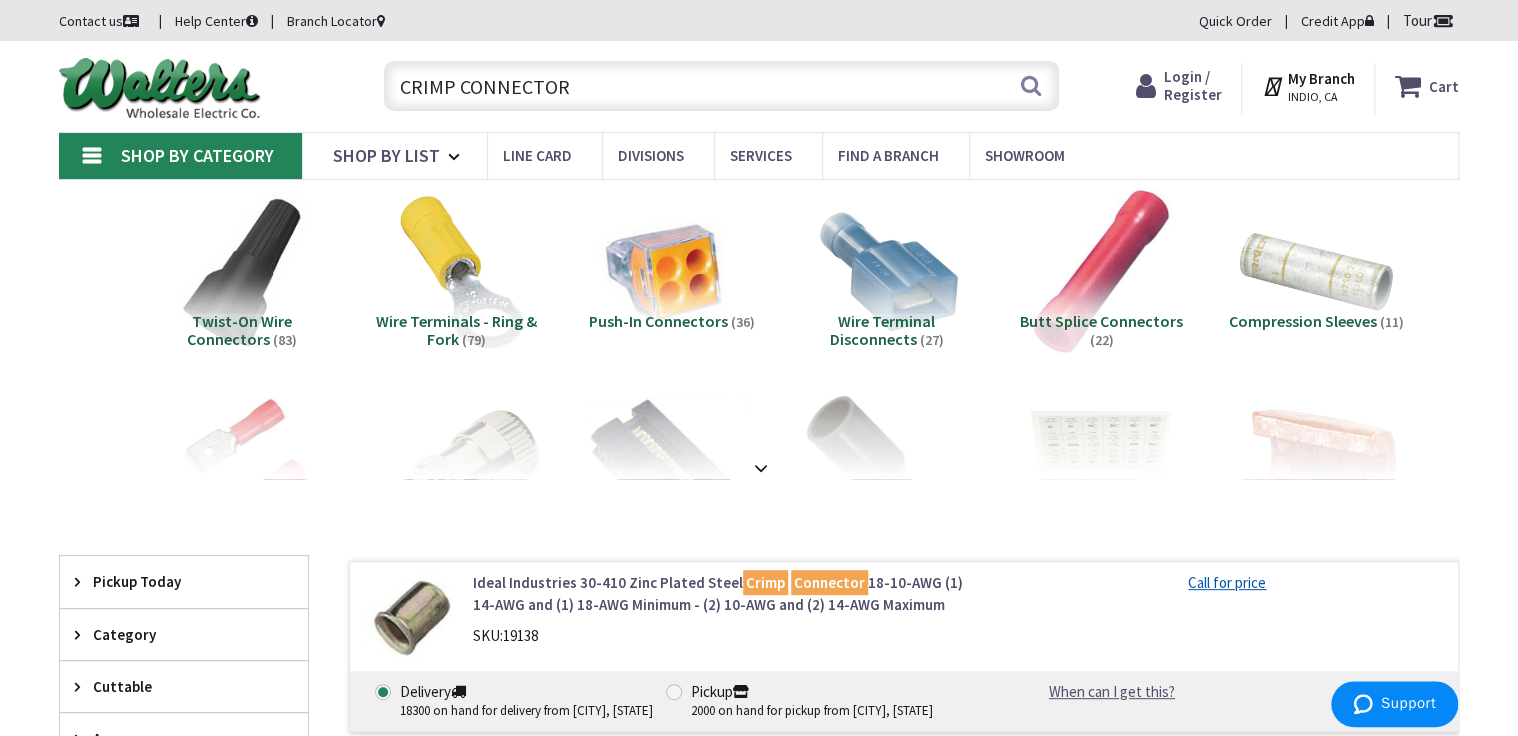 click on "CRIMP CONNECTOR" at bounding box center (721, 86) 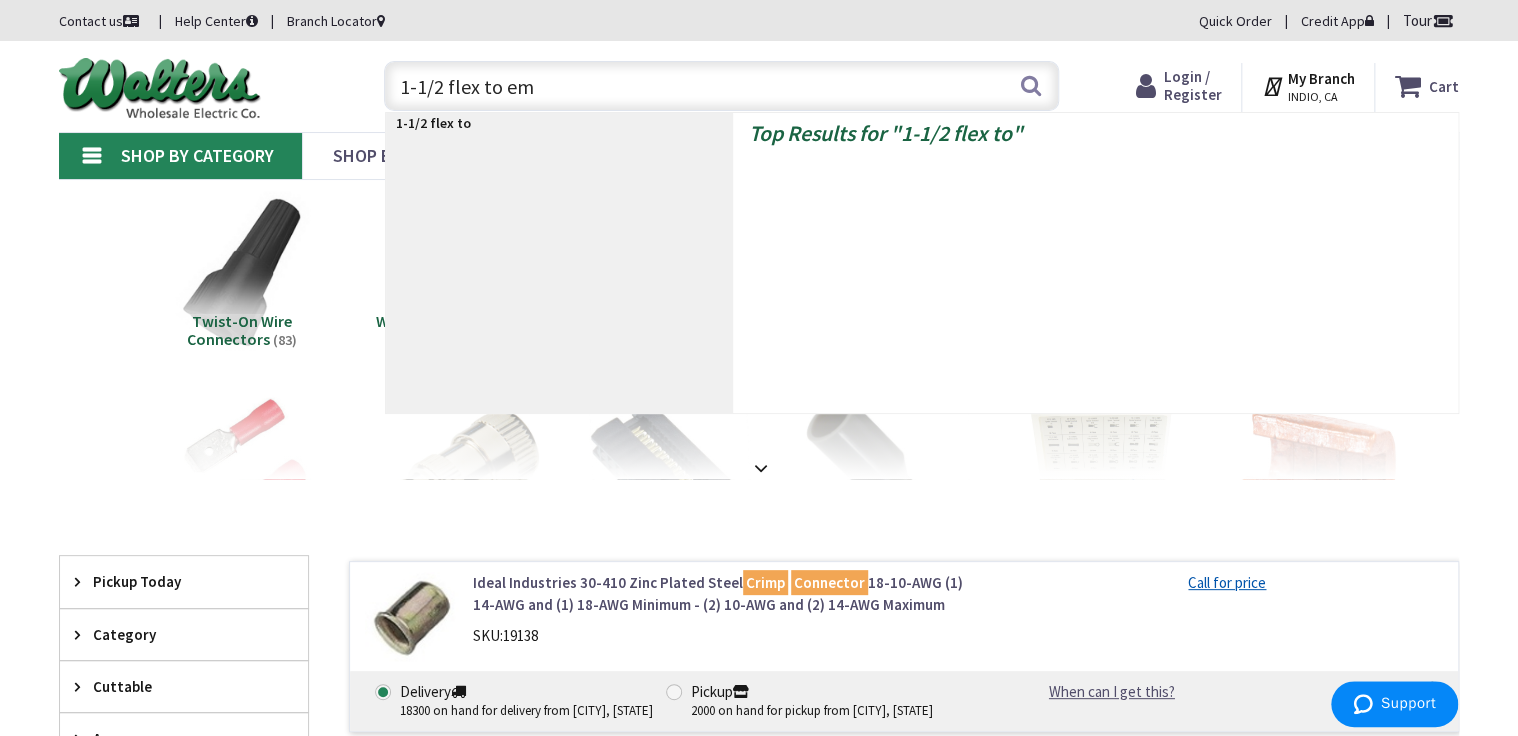 type on "1-1/2 flex to emt" 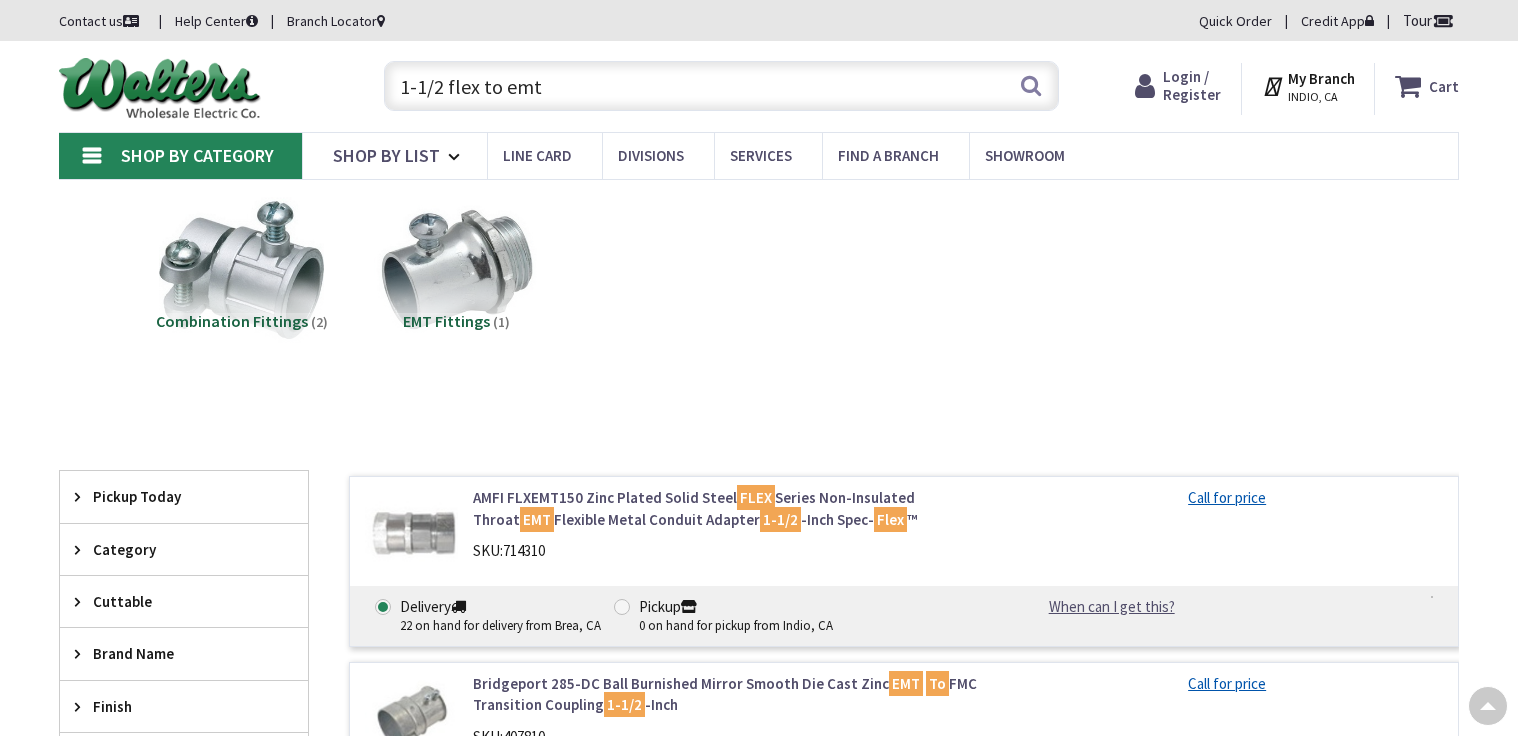scroll, scrollTop: 160, scrollLeft: 0, axis: vertical 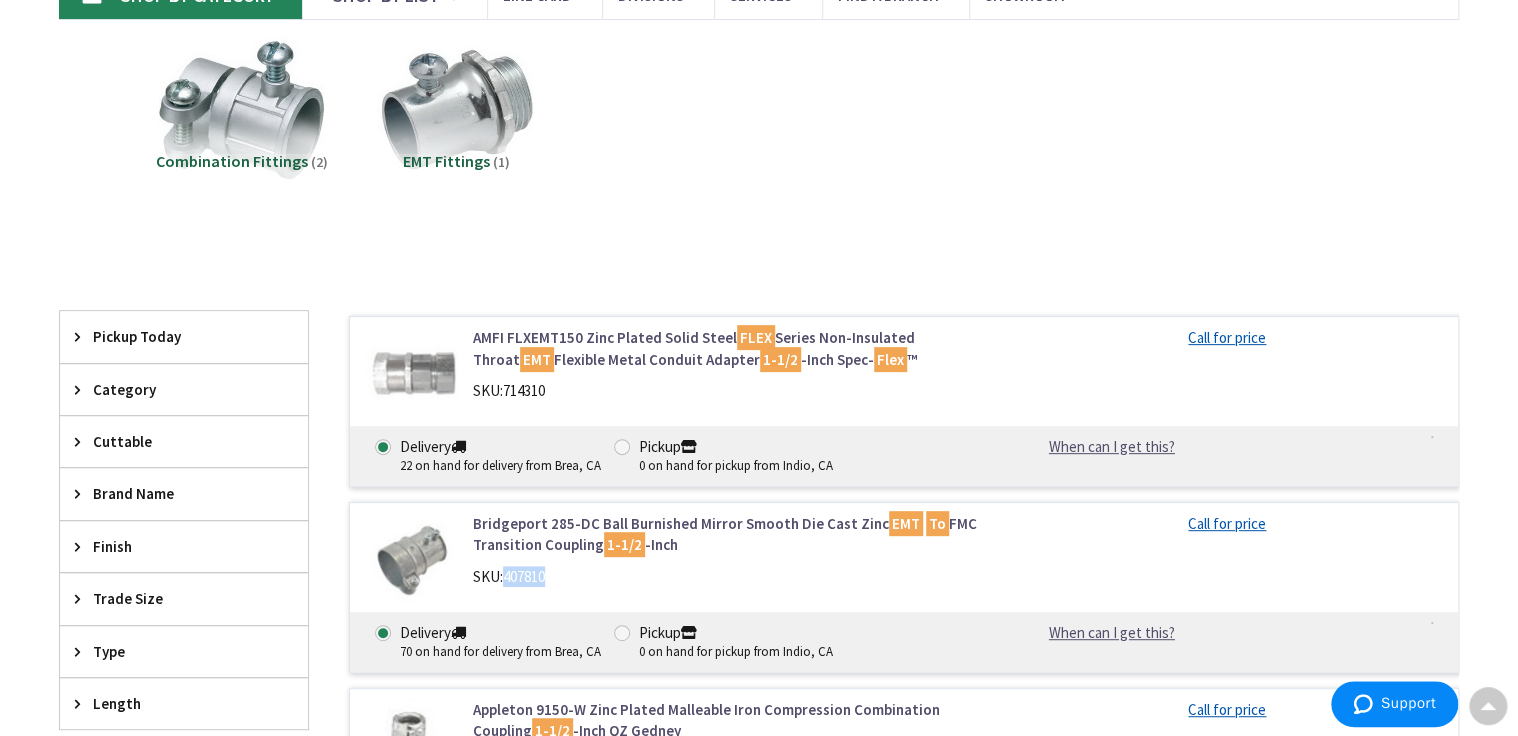 drag, startPoint x: 573, startPoint y: 576, endPoint x: 508, endPoint y: 577, distance: 65.00769 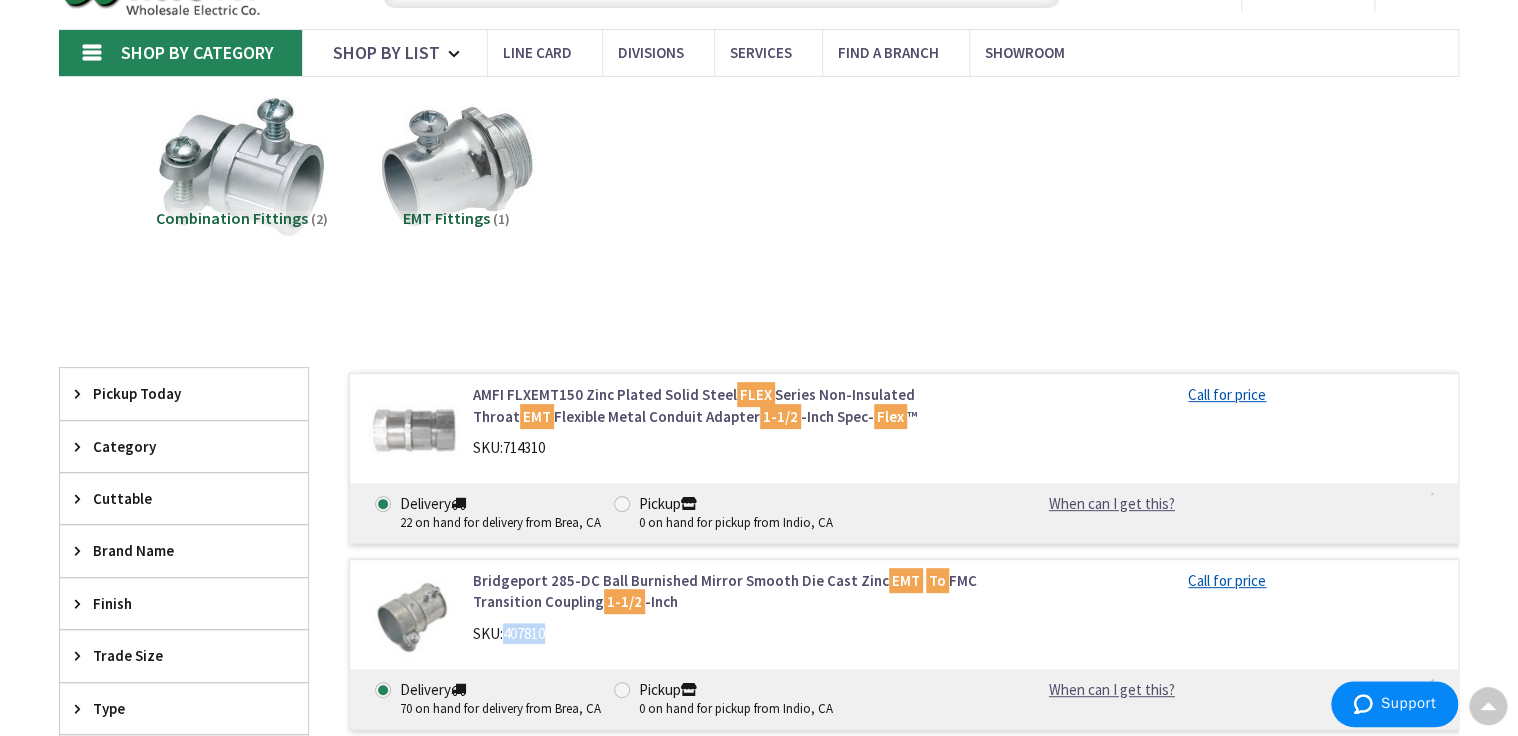 scroll, scrollTop: 0, scrollLeft: 0, axis: both 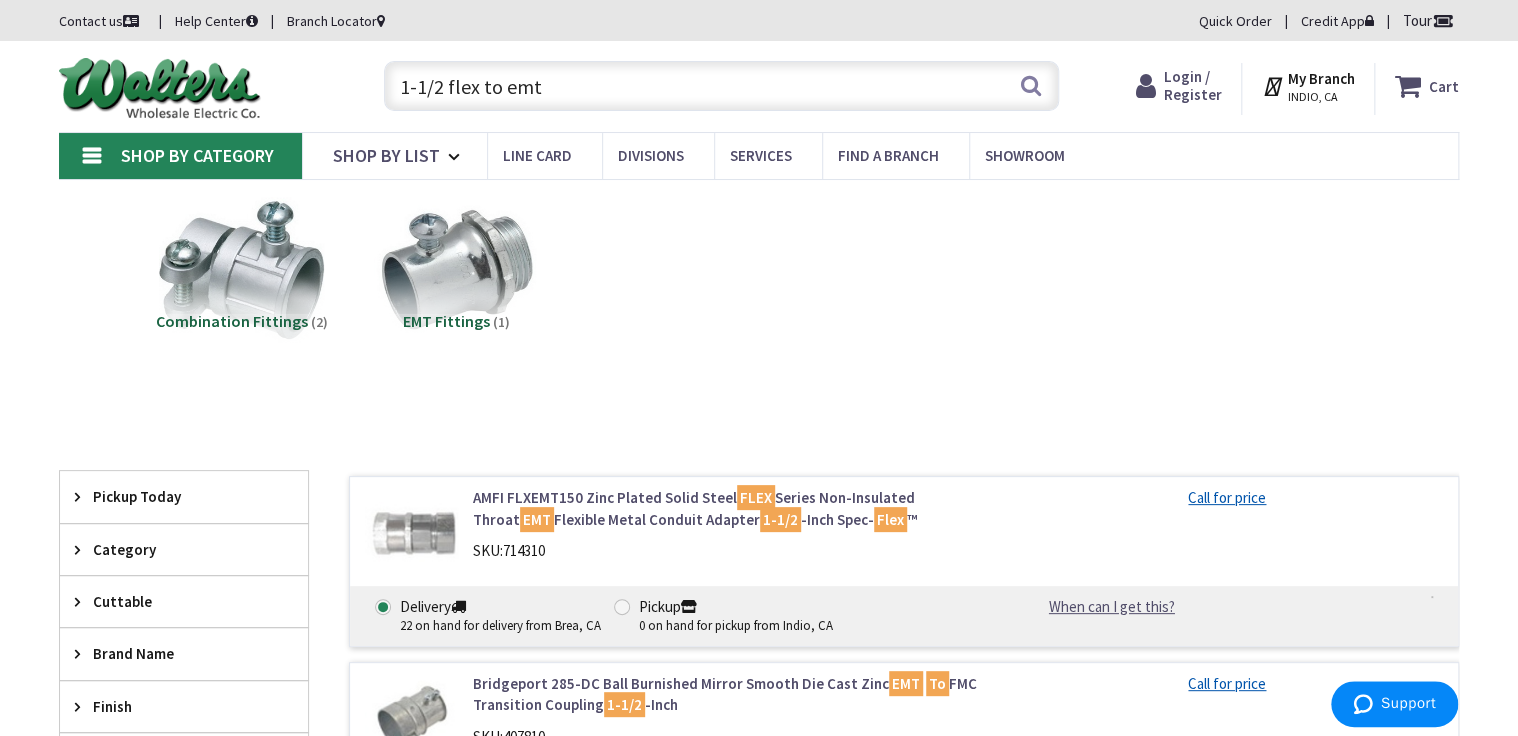 click on "1-1/2 flex to emt" at bounding box center (721, 86) 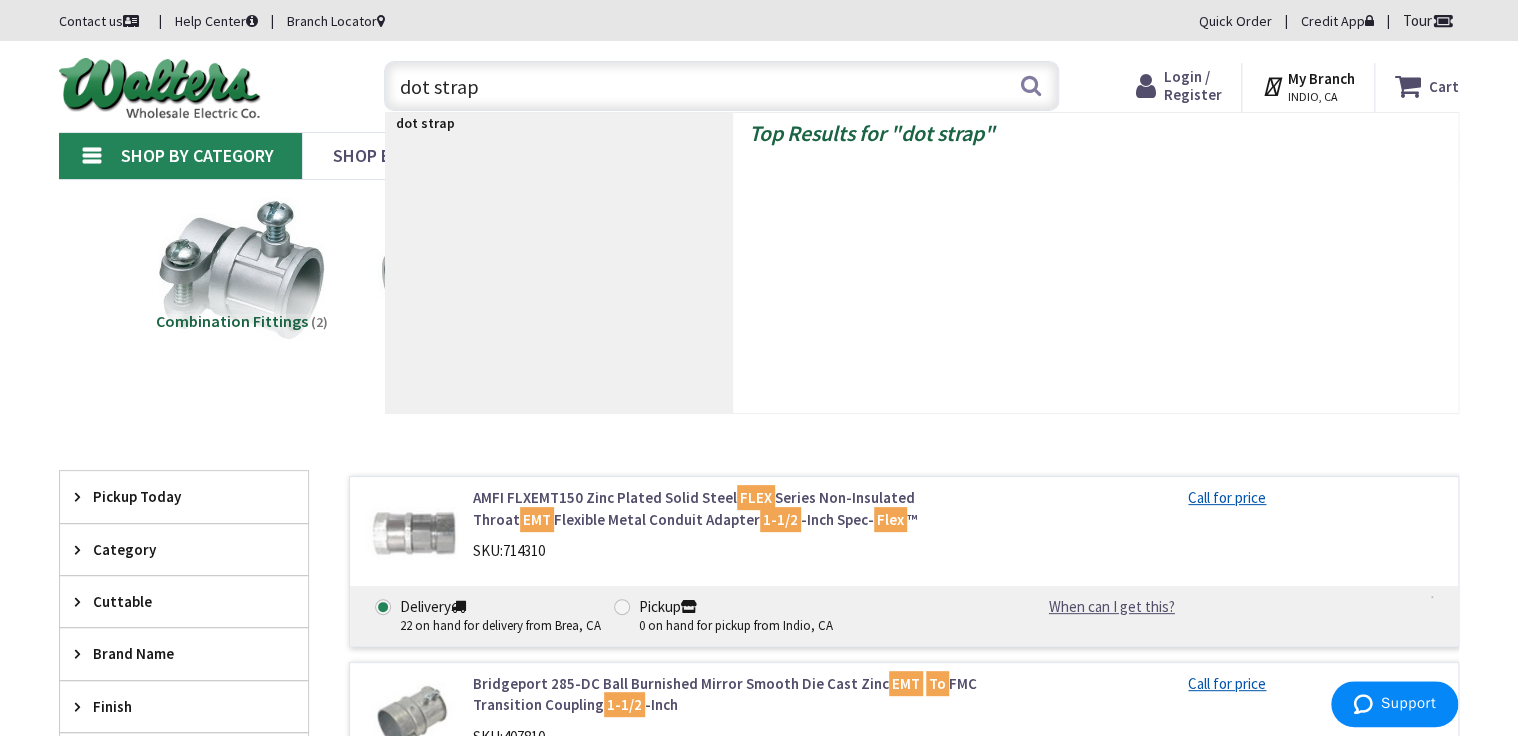 type on "dot straps" 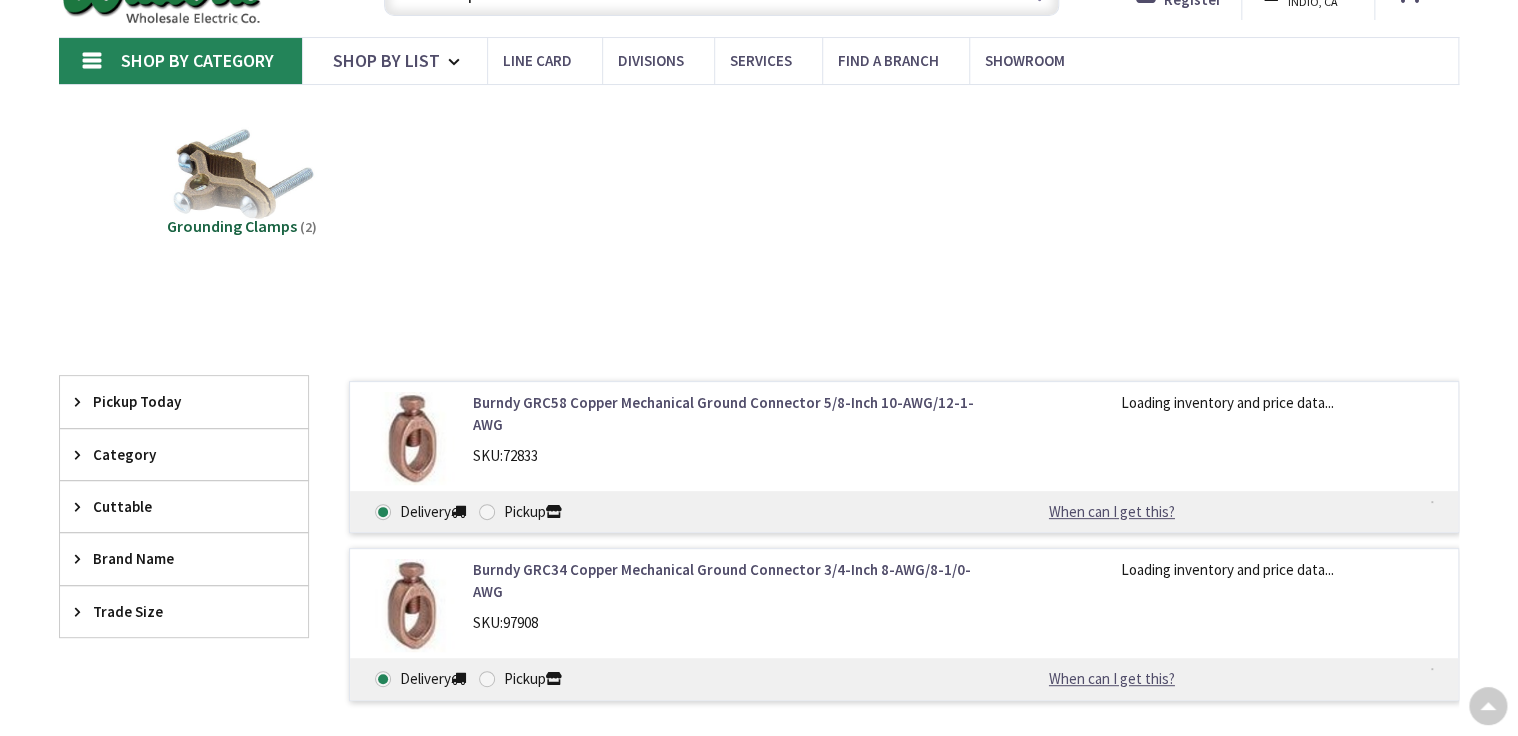 scroll, scrollTop: 559, scrollLeft: 0, axis: vertical 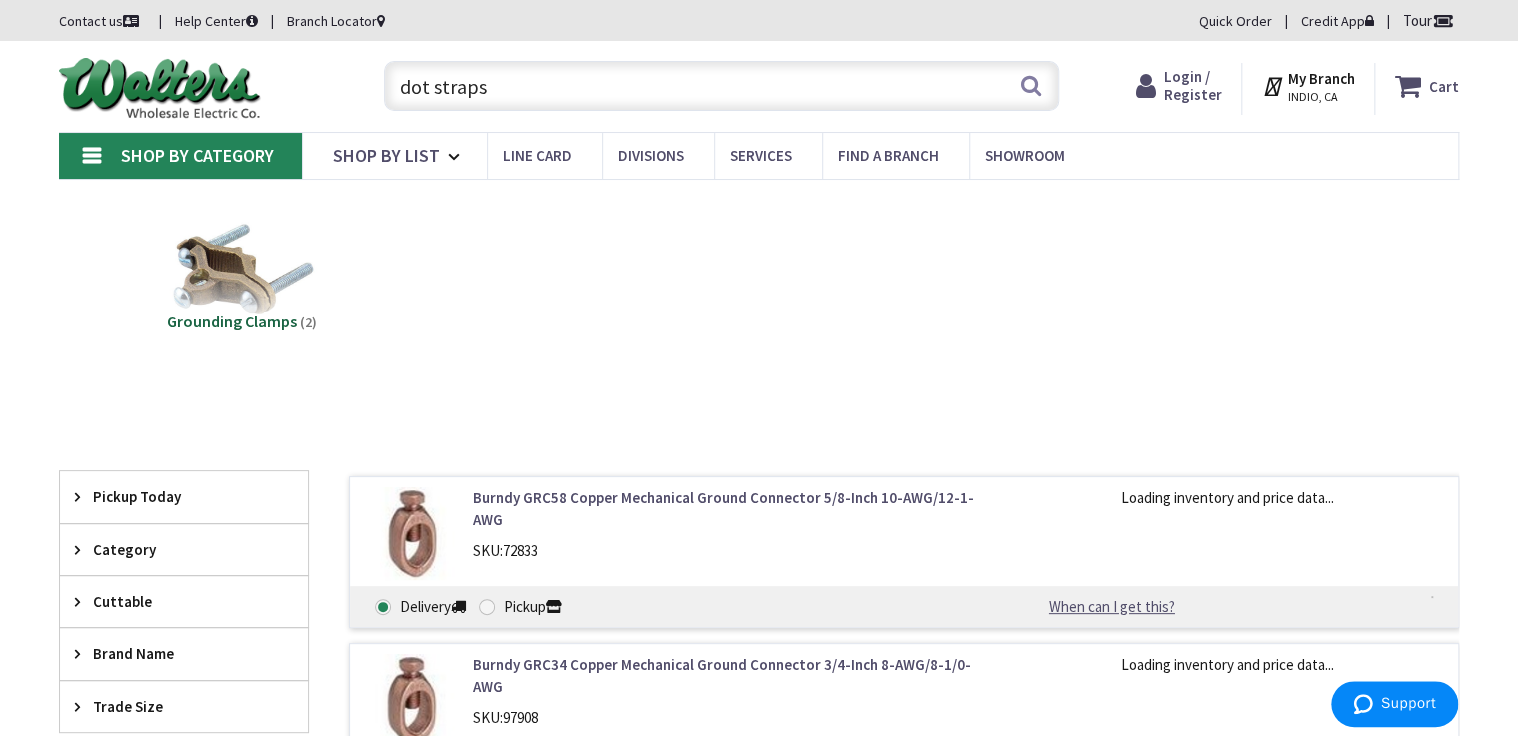 click on "dot straps" at bounding box center [721, 86] 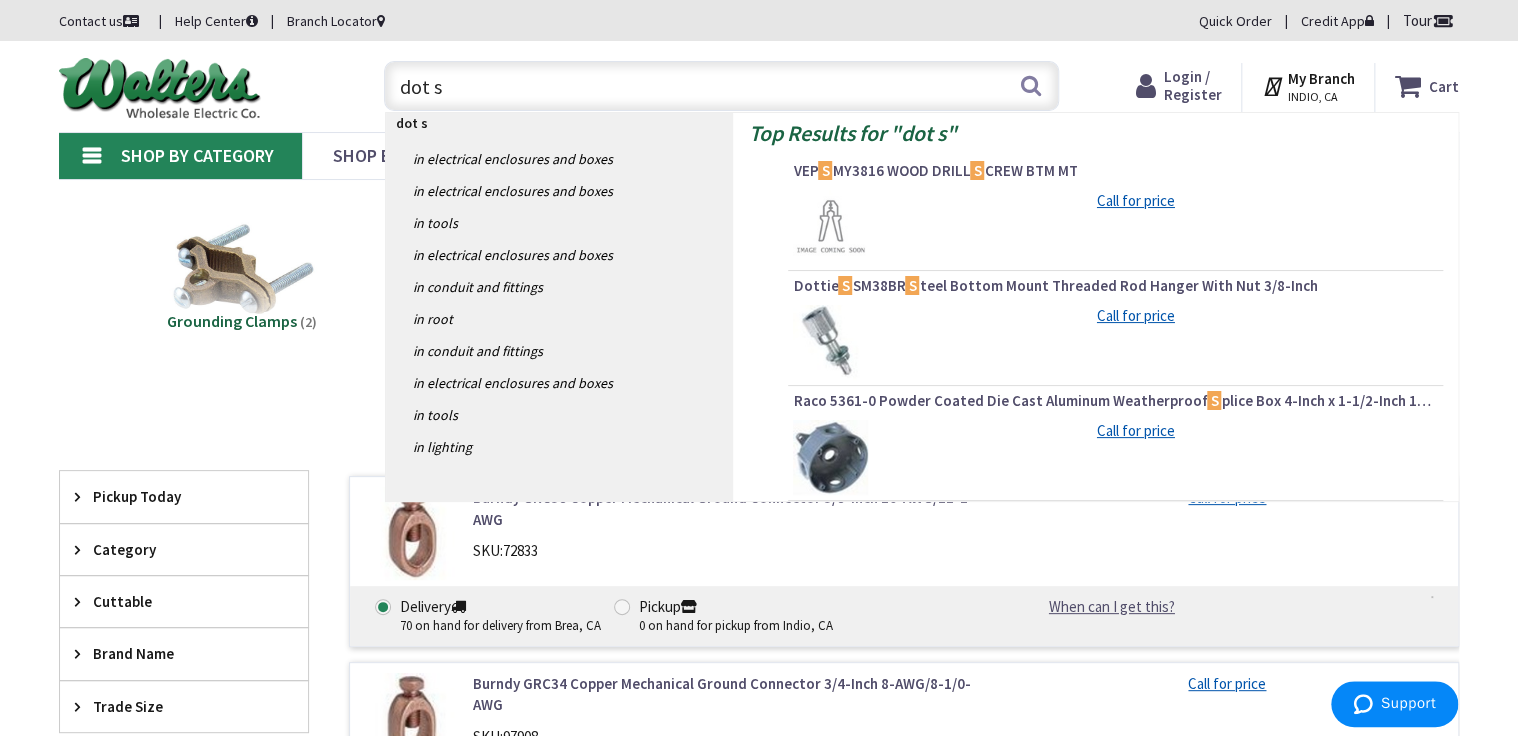 click on "dot s" at bounding box center (721, 86) 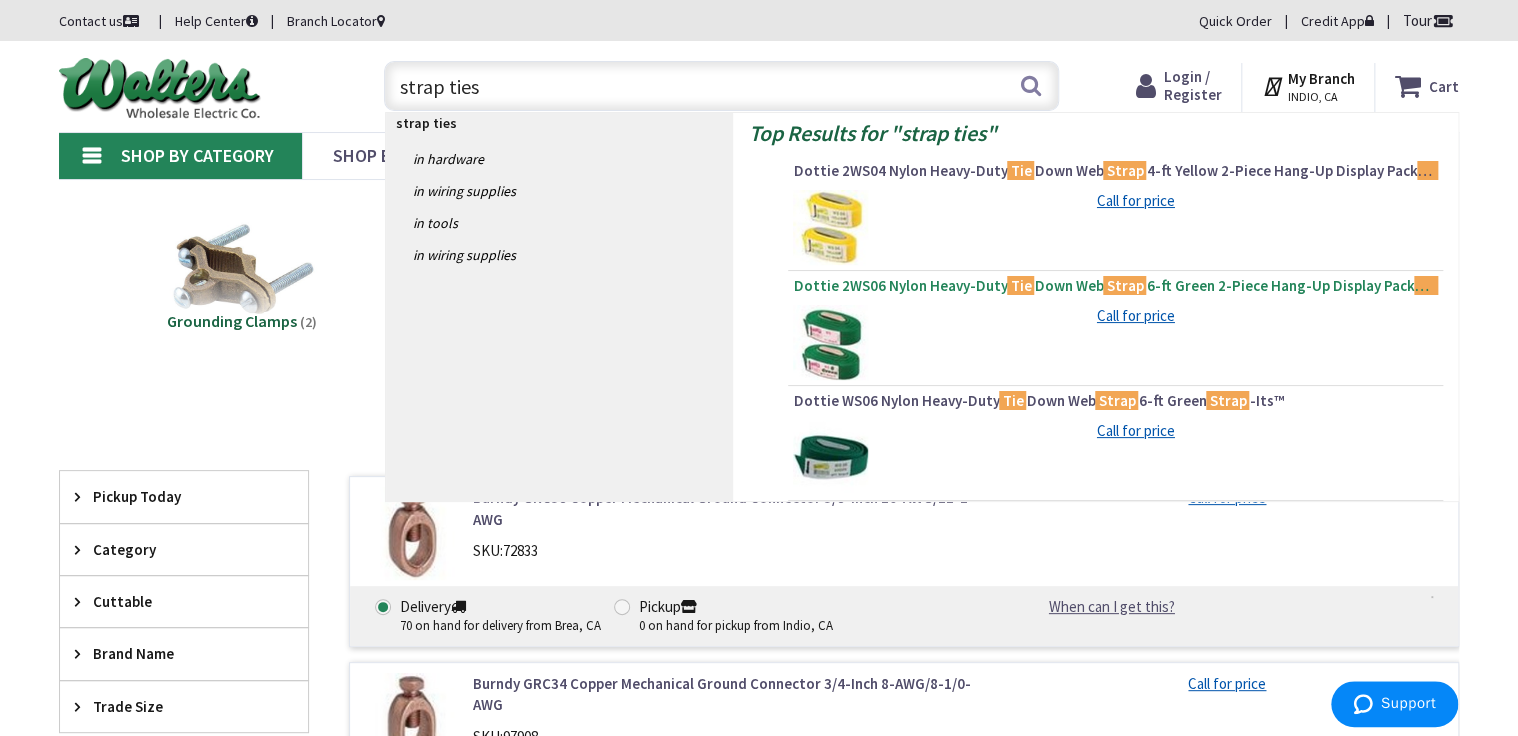 type on "strap ties" 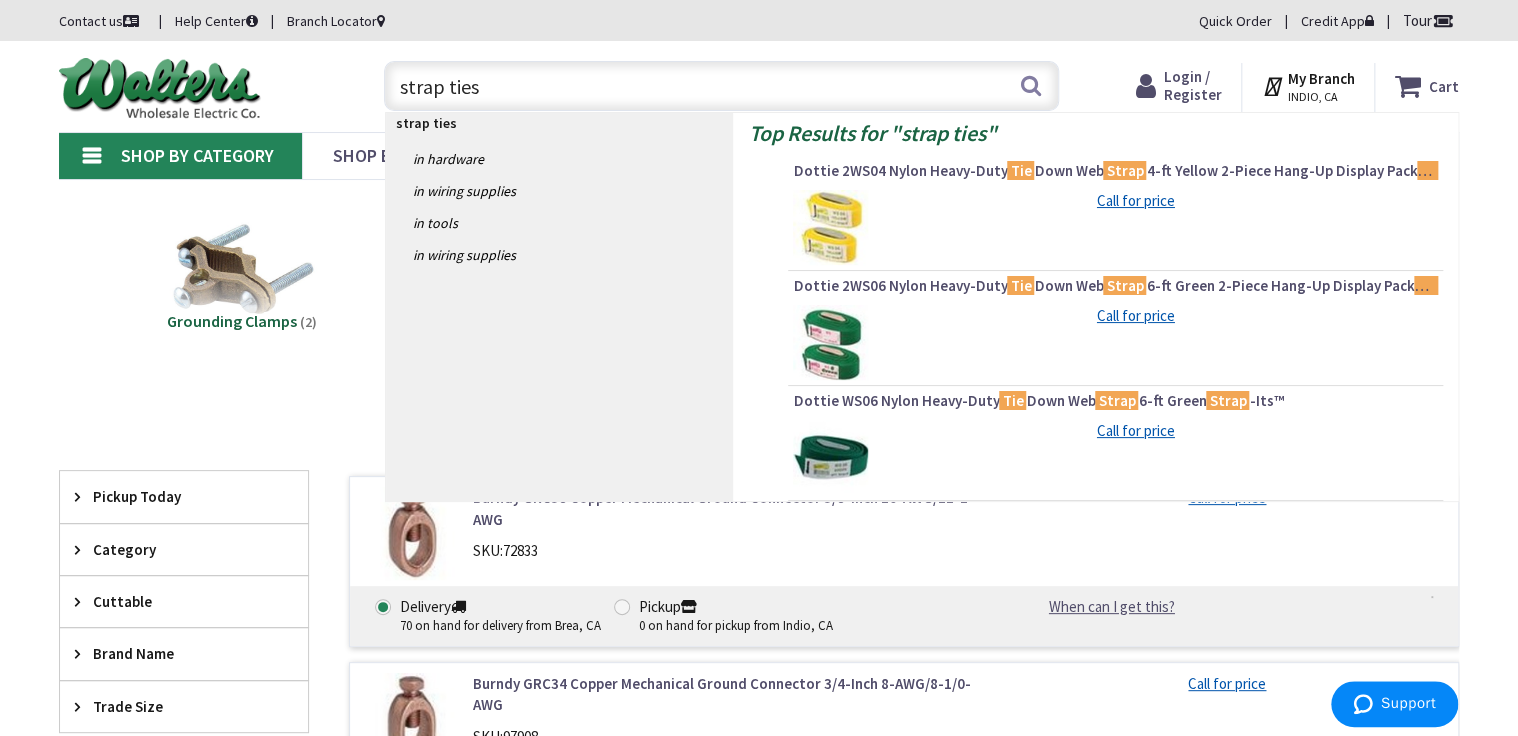 click on "Dottie 2WS06 Nylon Heavy-Duty  Tie  Down Web  Strap  6-ft Green 2-Piece Hang-Up Display Pack  Strap -Its™" at bounding box center (1115, 286) 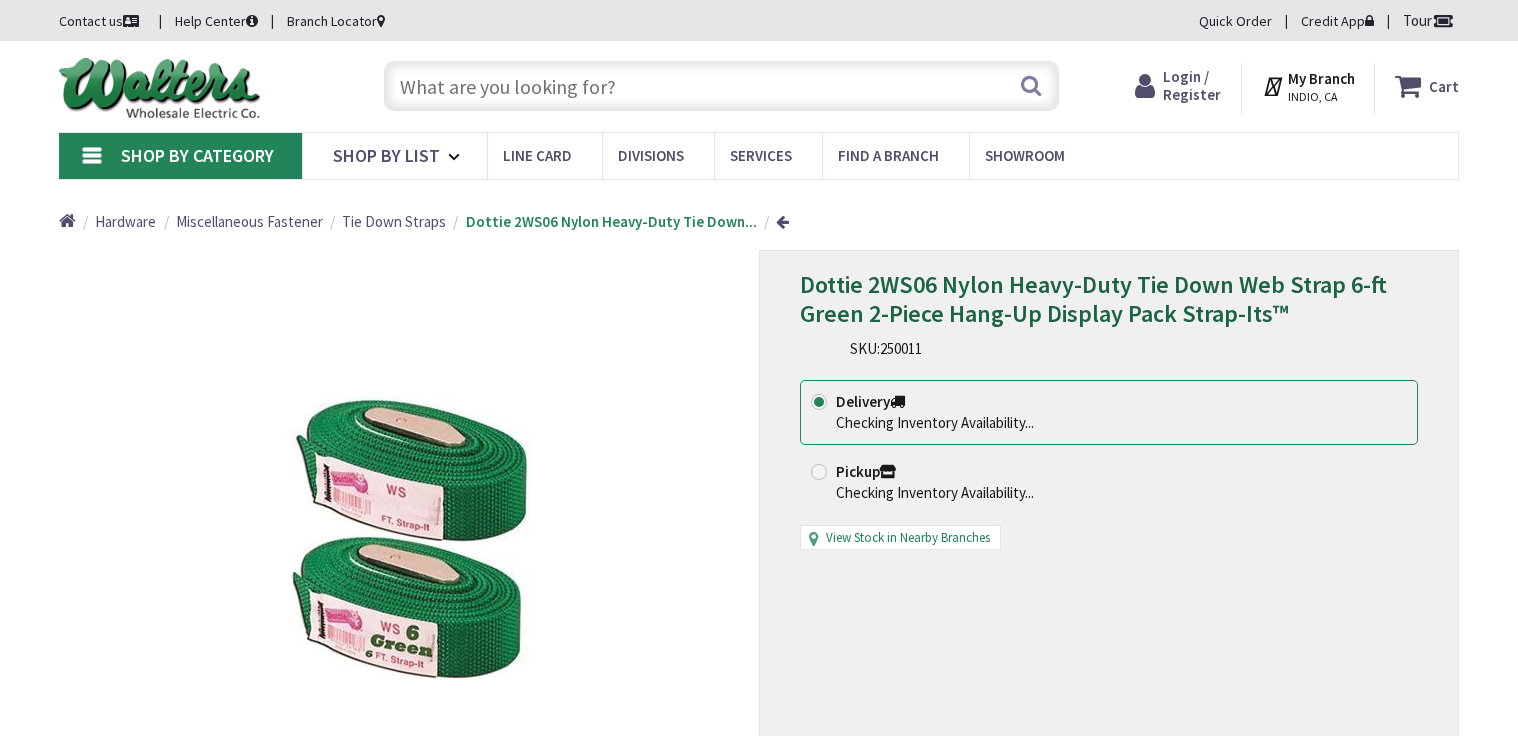 scroll, scrollTop: 0, scrollLeft: 0, axis: both 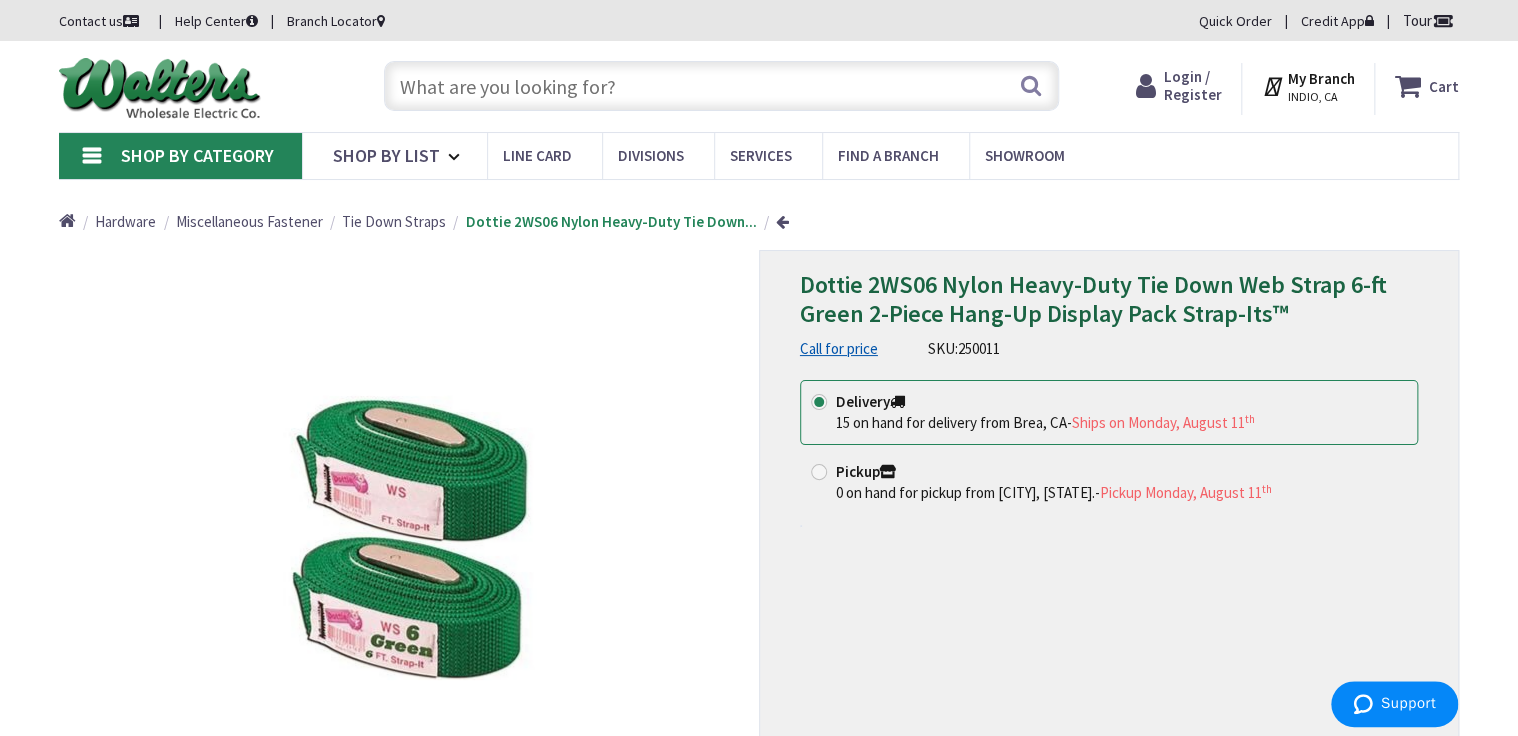 click at bounding box center [721, 86] 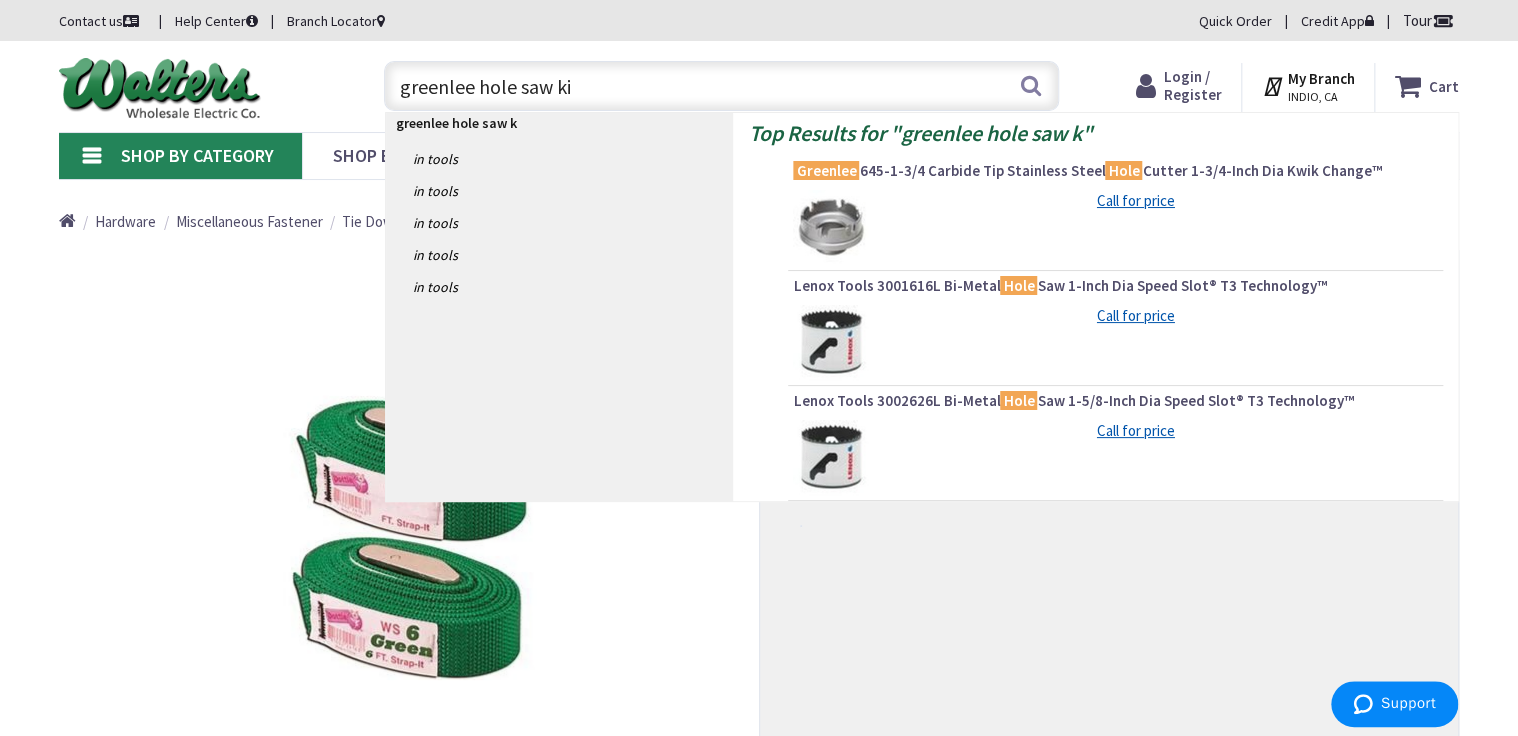 type on "greenlee hole saw kit" 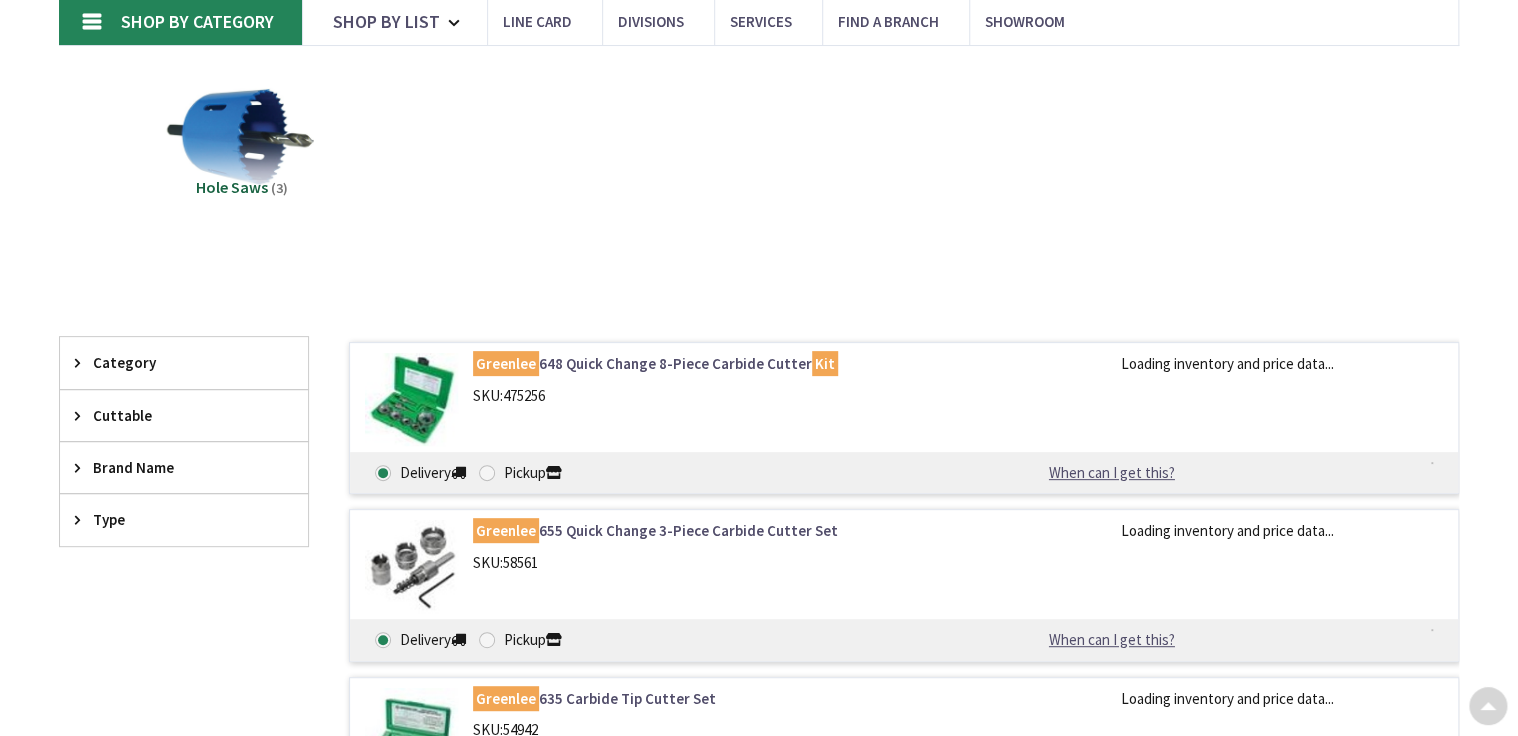 scroll, scrollTop: 240, scrollLeft: 0, axis: vertical 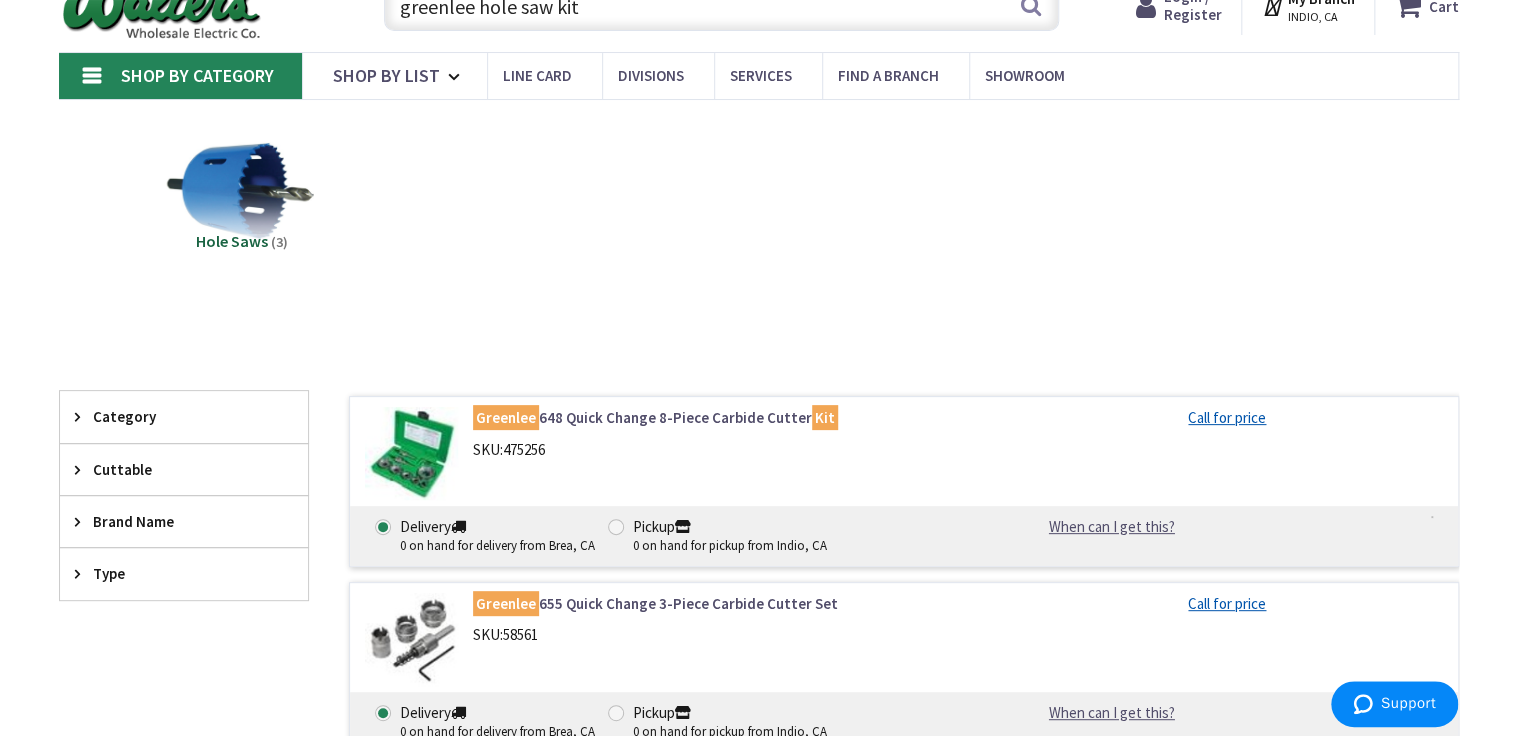 click on "Greenlee  648 Quick Change 8-Piece Carbide Cutter  Kit" at bounding box center [727, 417] 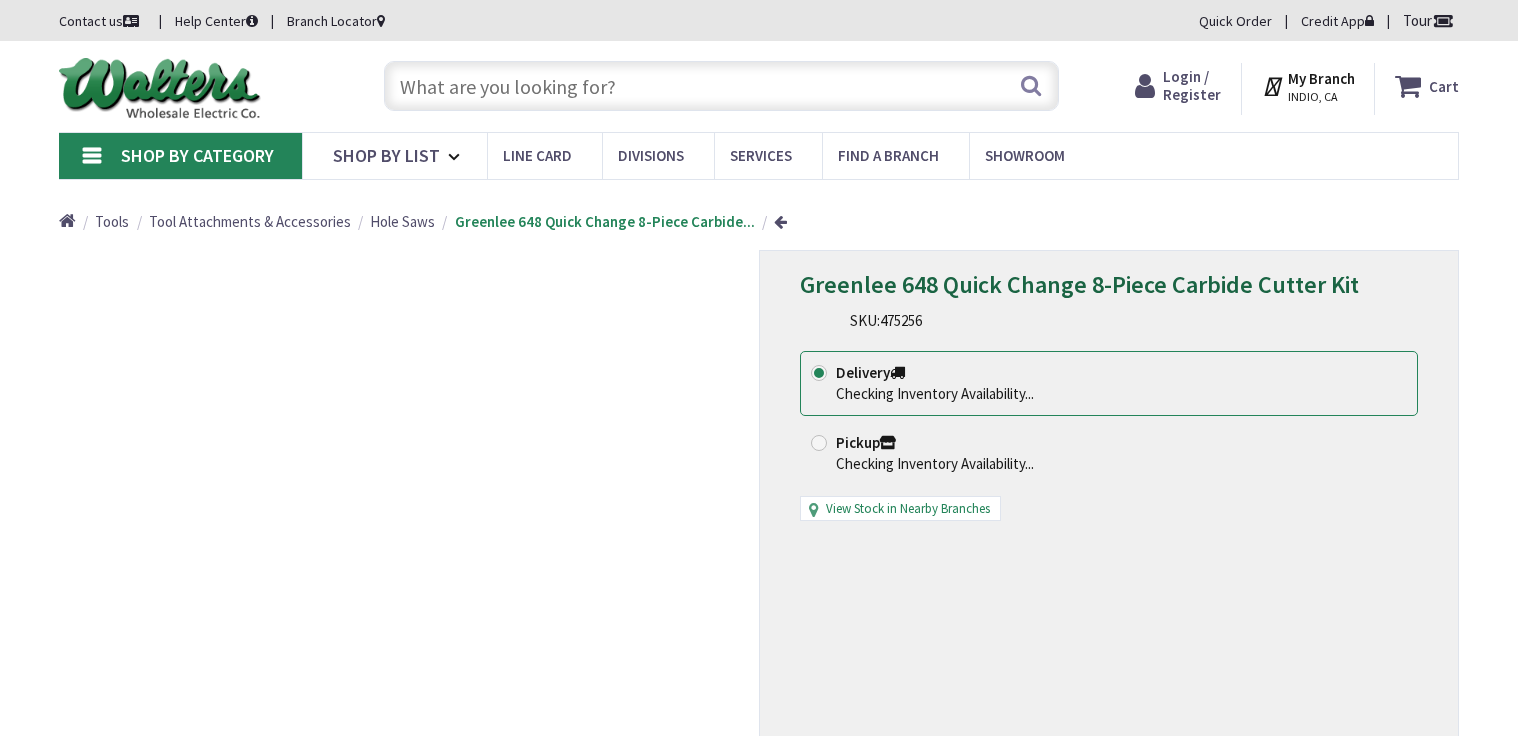 scroll, scrollTop: 0, scrollLeft: 0, axis: both 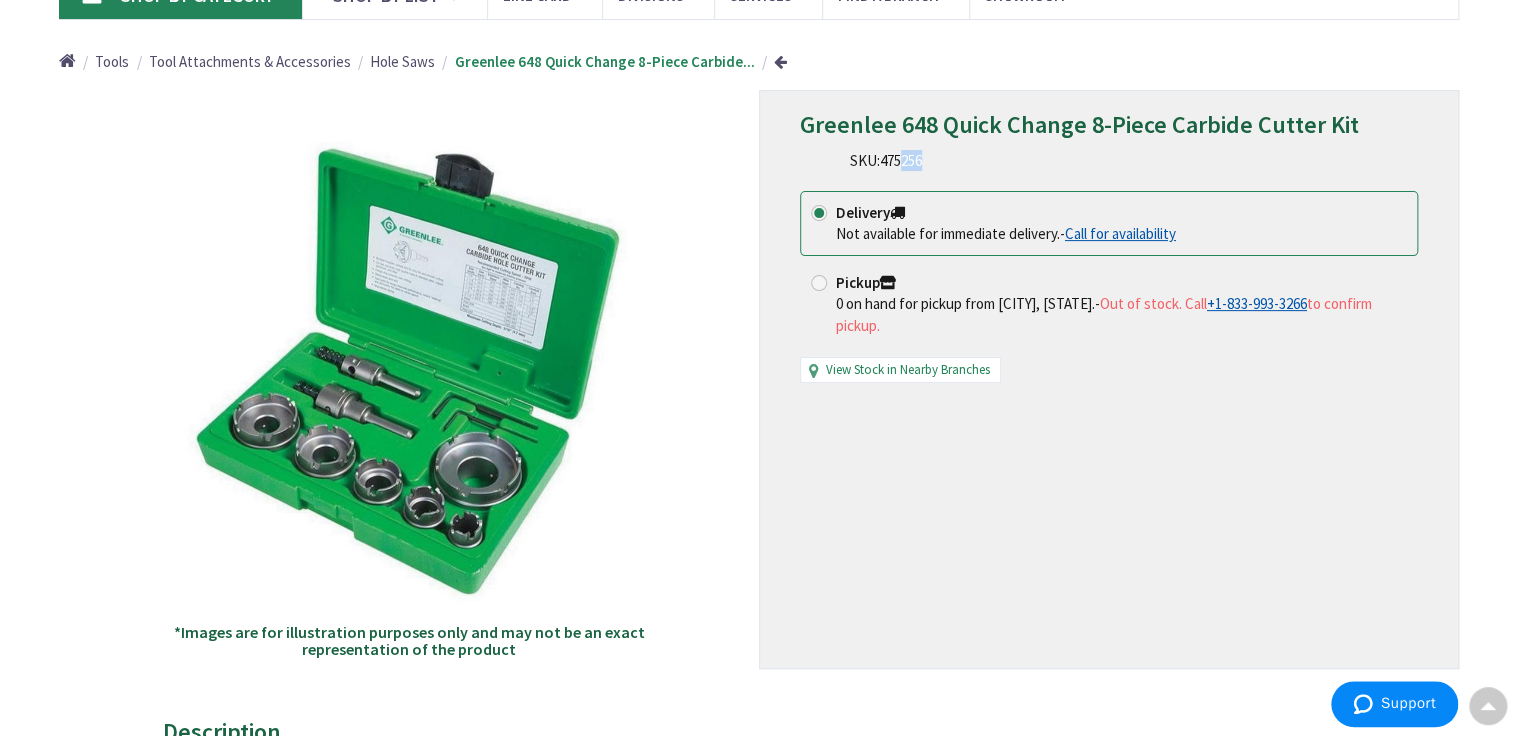 click on "Greenlee 648 Quick Change 8-Piece Carbide Cutter Kit
SKU:                 475256" at bounding box center (1109, 141) 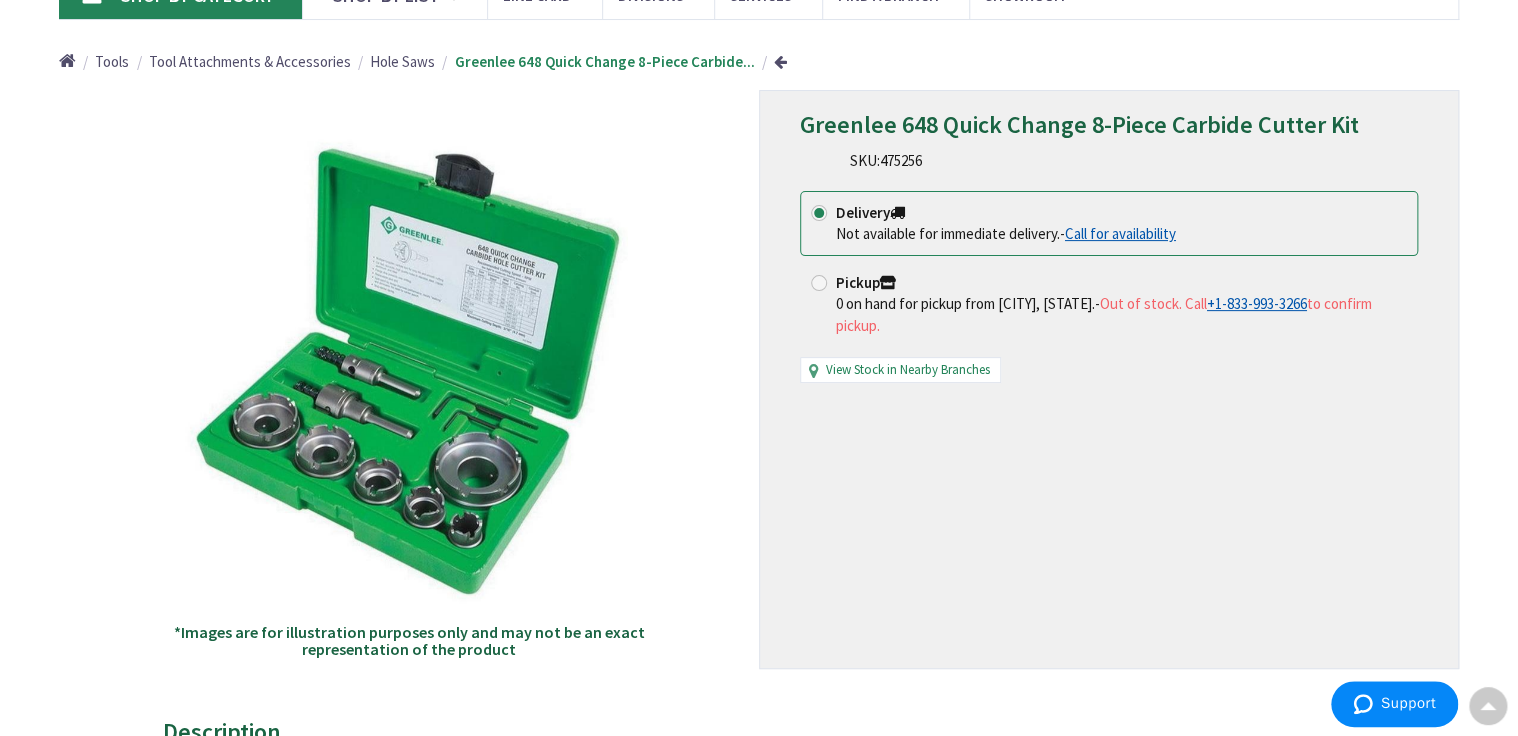 drag, startPoint x: 899, startPoint y: 157, endPoint x: 884, endPoint y: 157, distance: 15 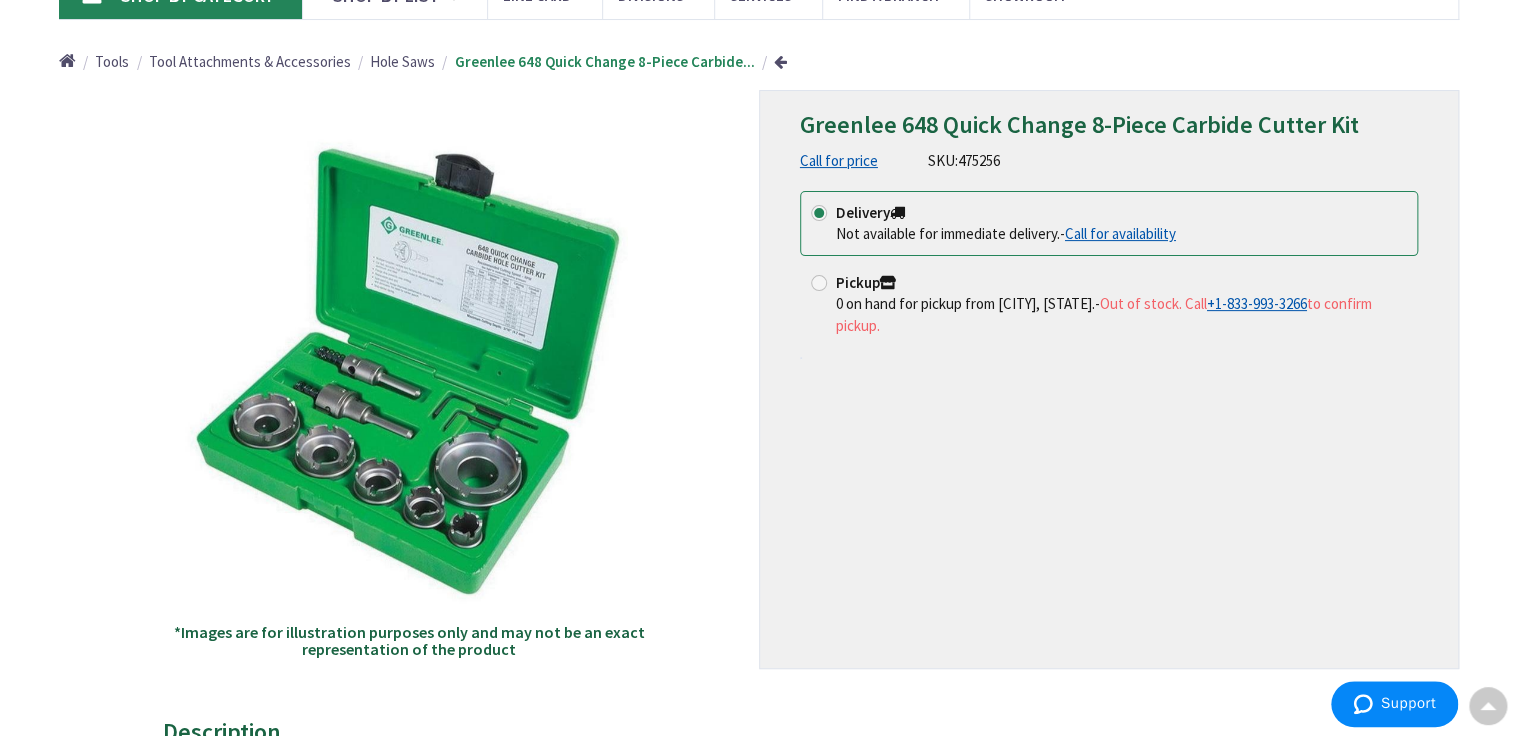 click on "475256" at bounding box center [979, 160] 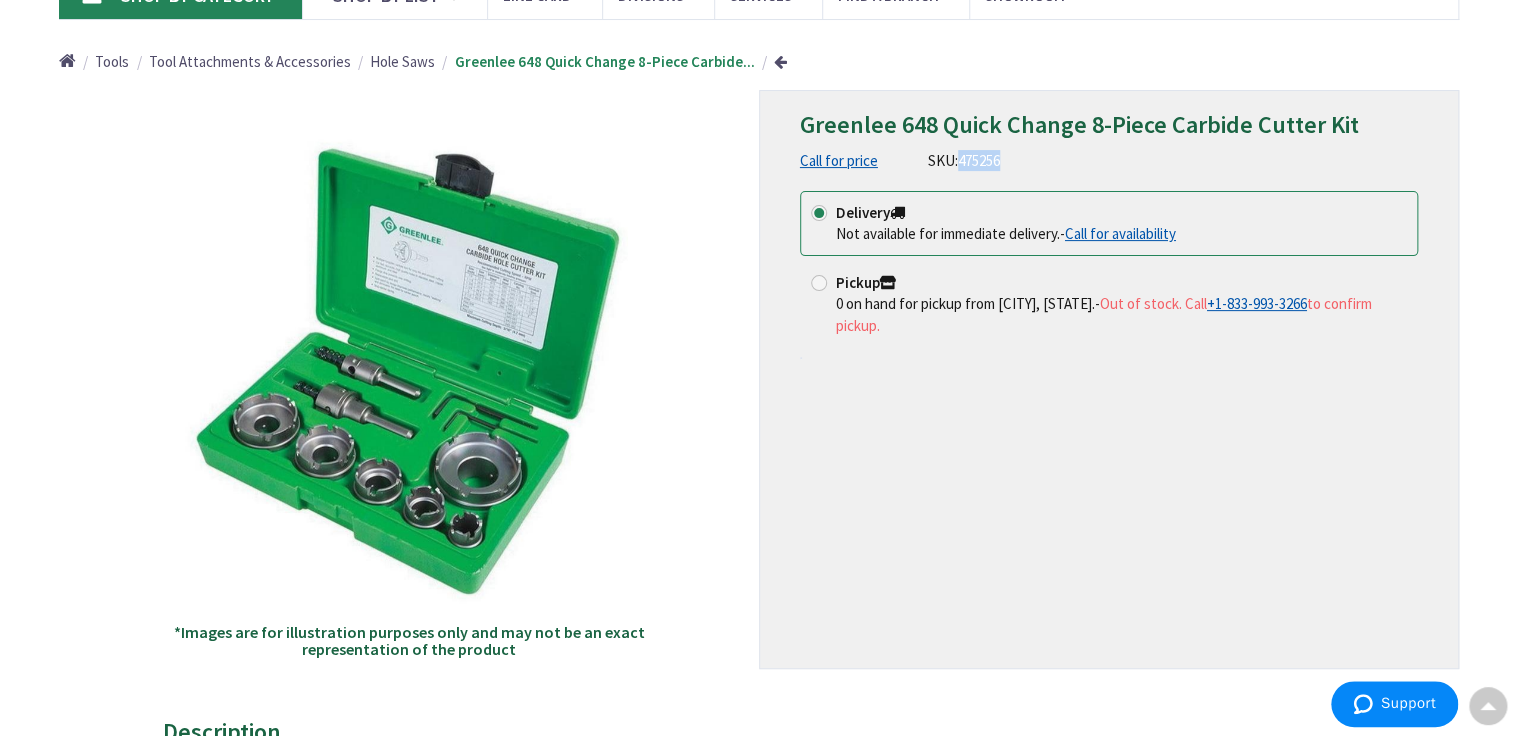 click on "475256" at bounding box center [979, 160] 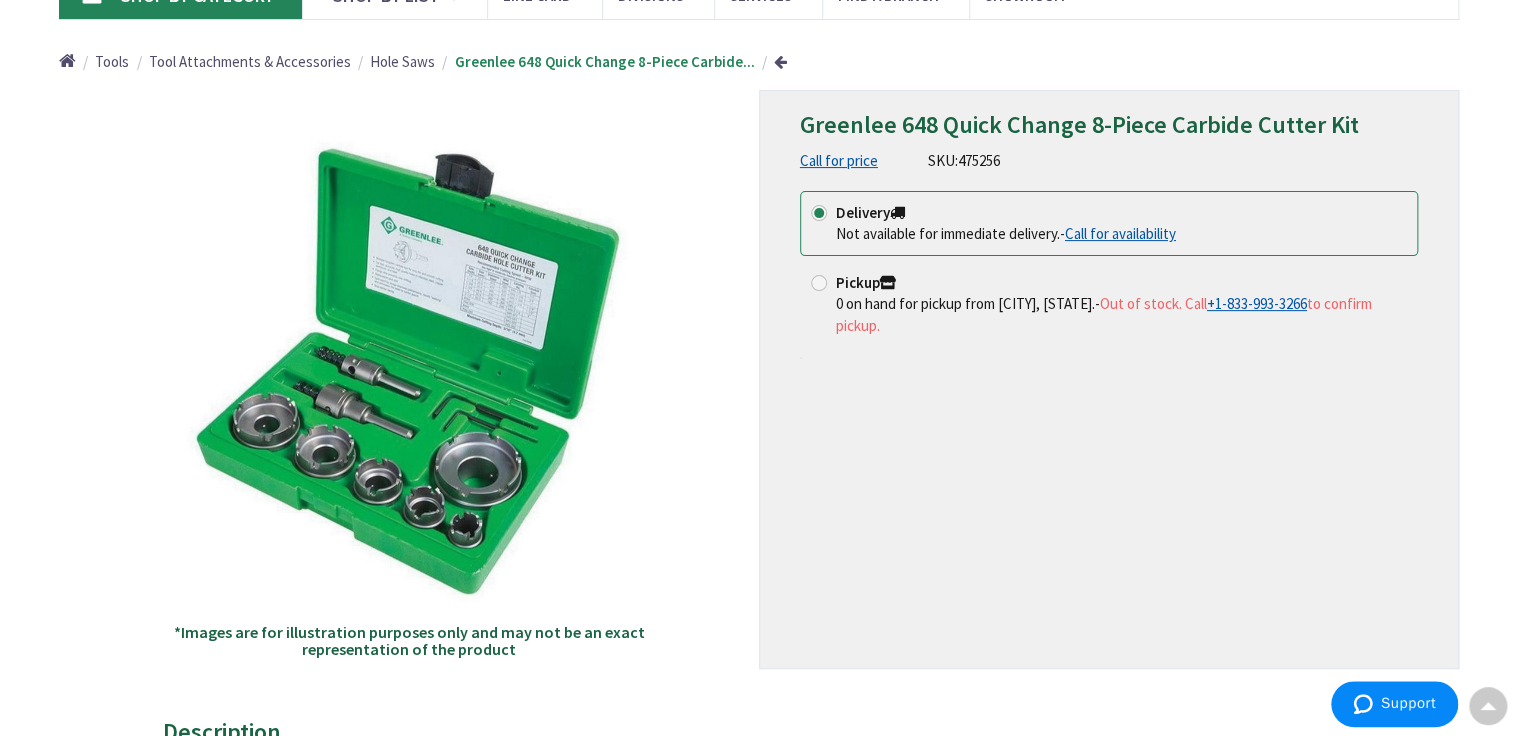 drag, startPoint x: 91, startPoint y: 116, endPoint x: 109, endPoint y: 177, distance: 63.600315 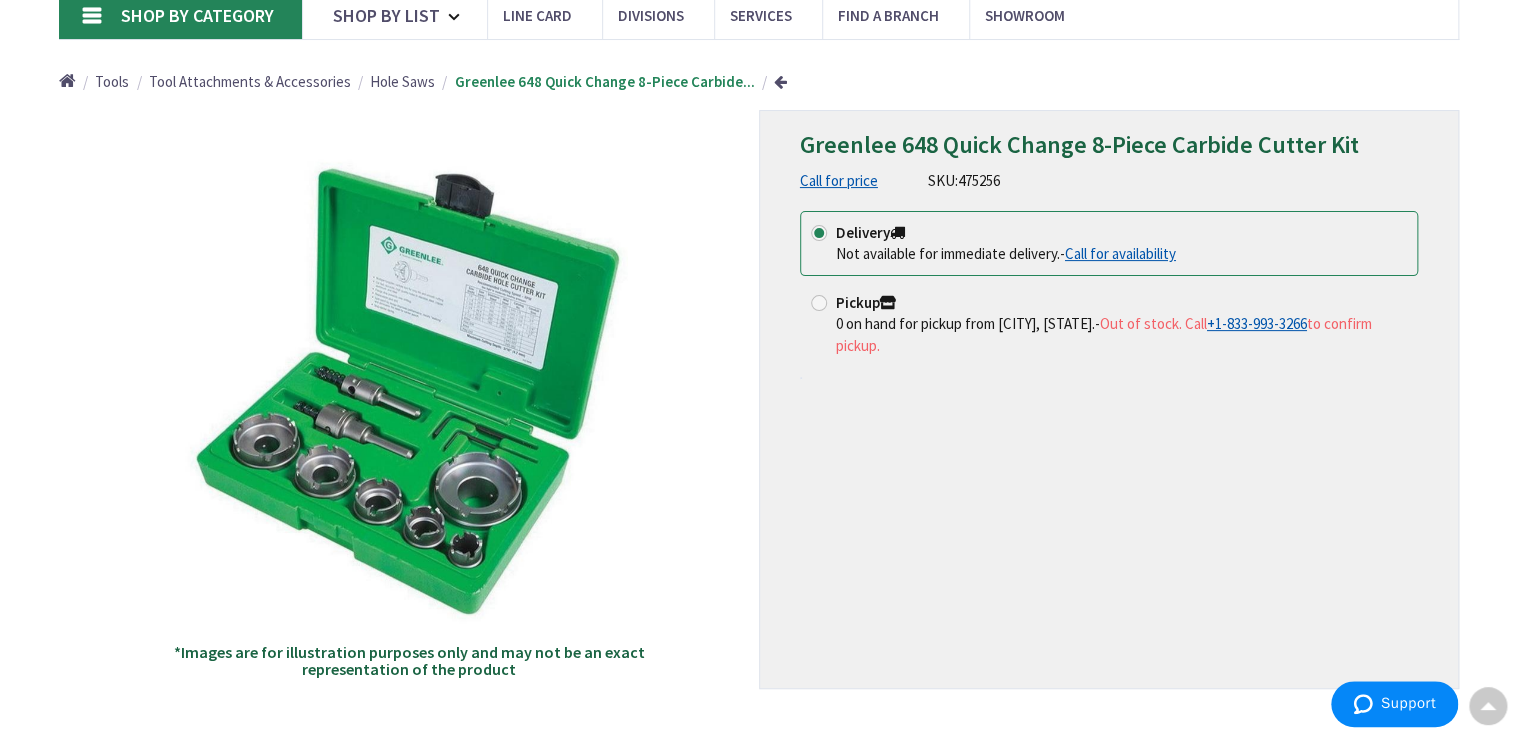 scroll, scrollTop: 0, scrollLeft: 0, axis: both 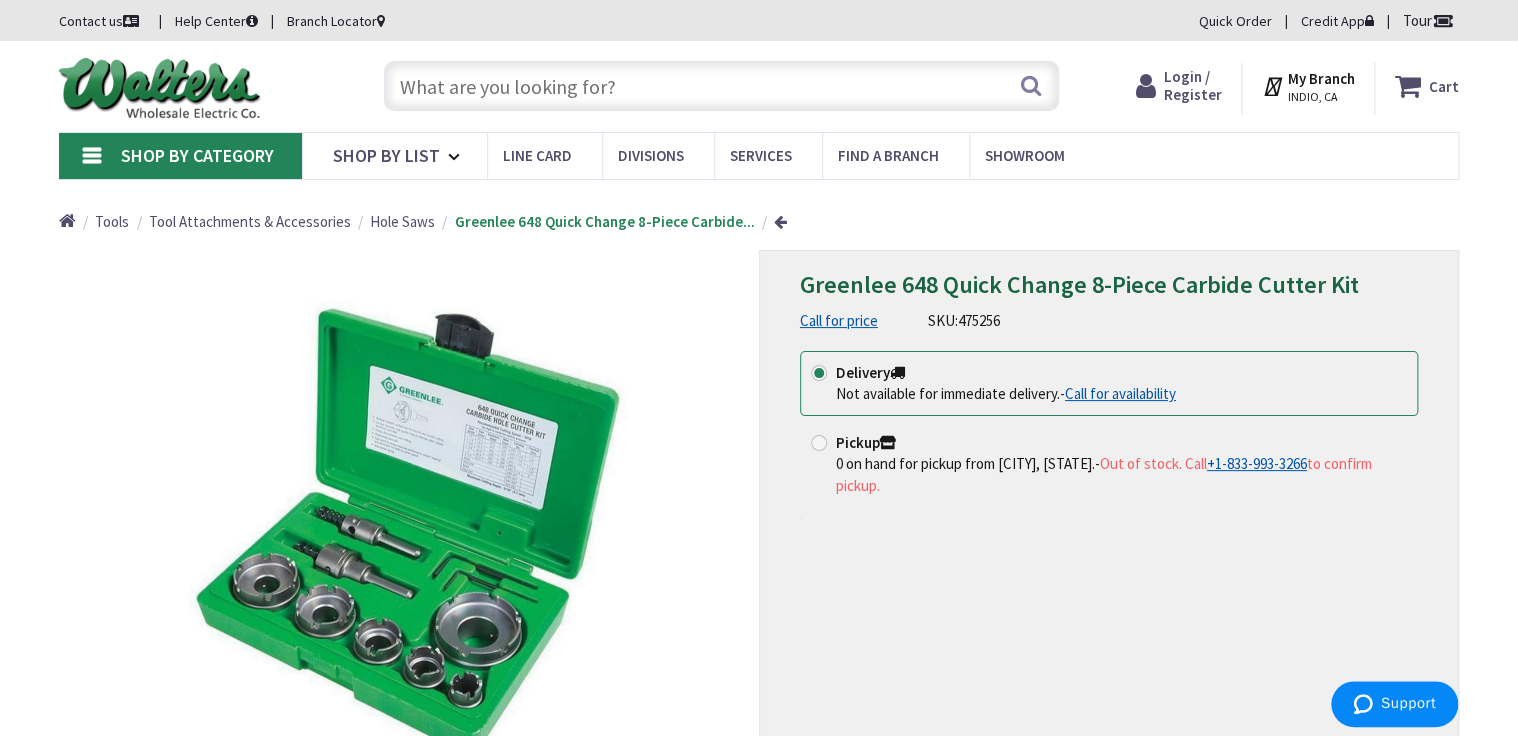 click at bounding box center (721, 86) 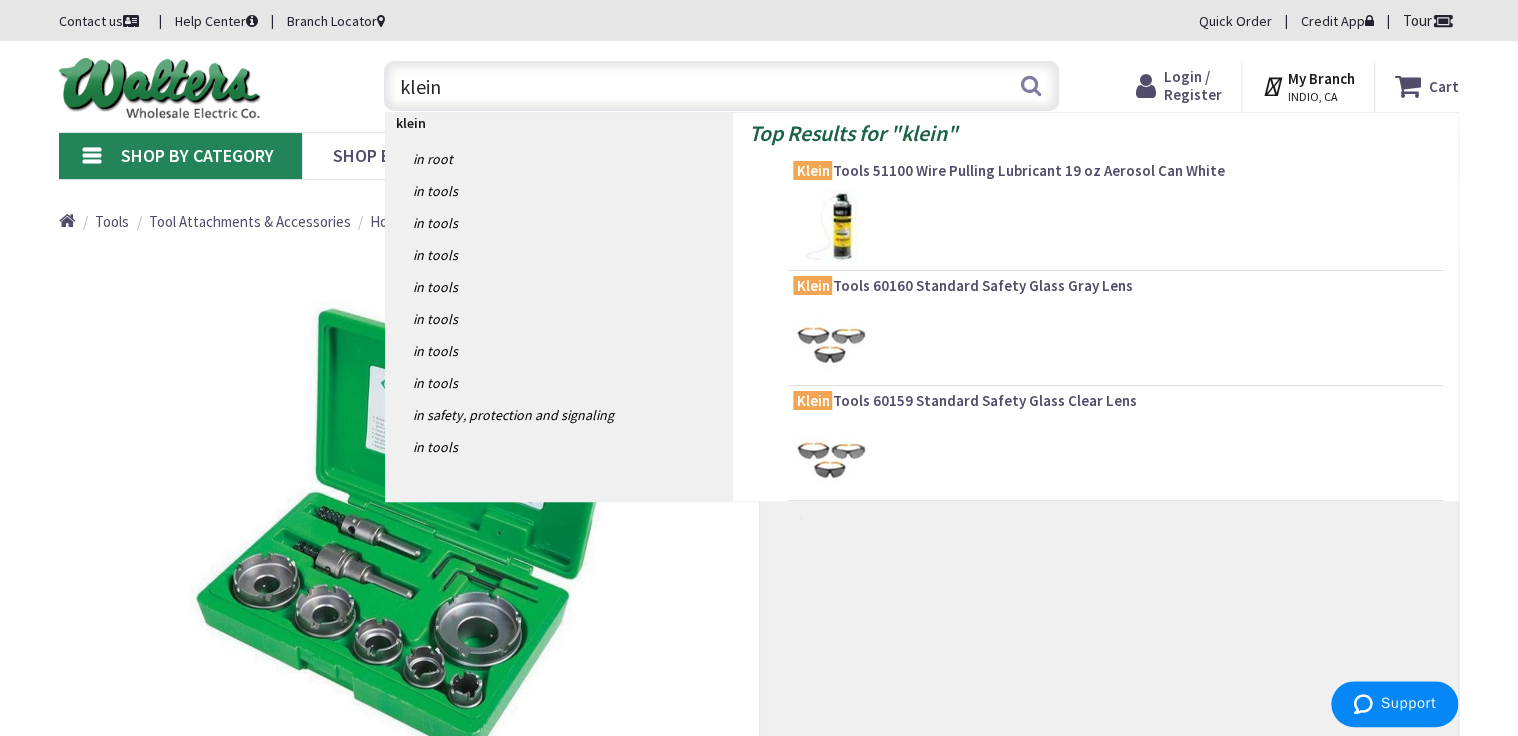 click on "*Images are for illustration purposes only and may not be an exact representation of the product" at bounding box center [409, 539] 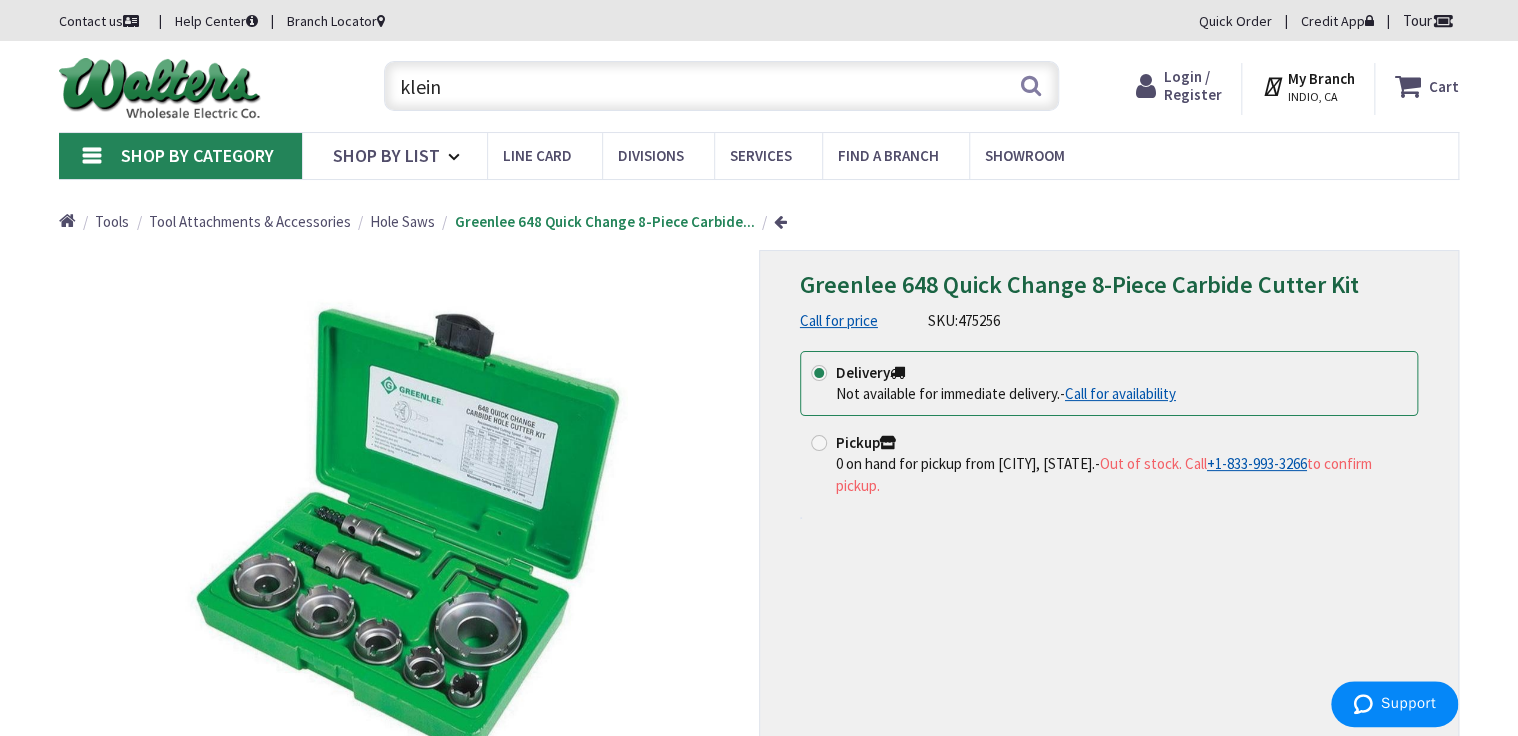 click on "klein" at bounding box center (721, 86) 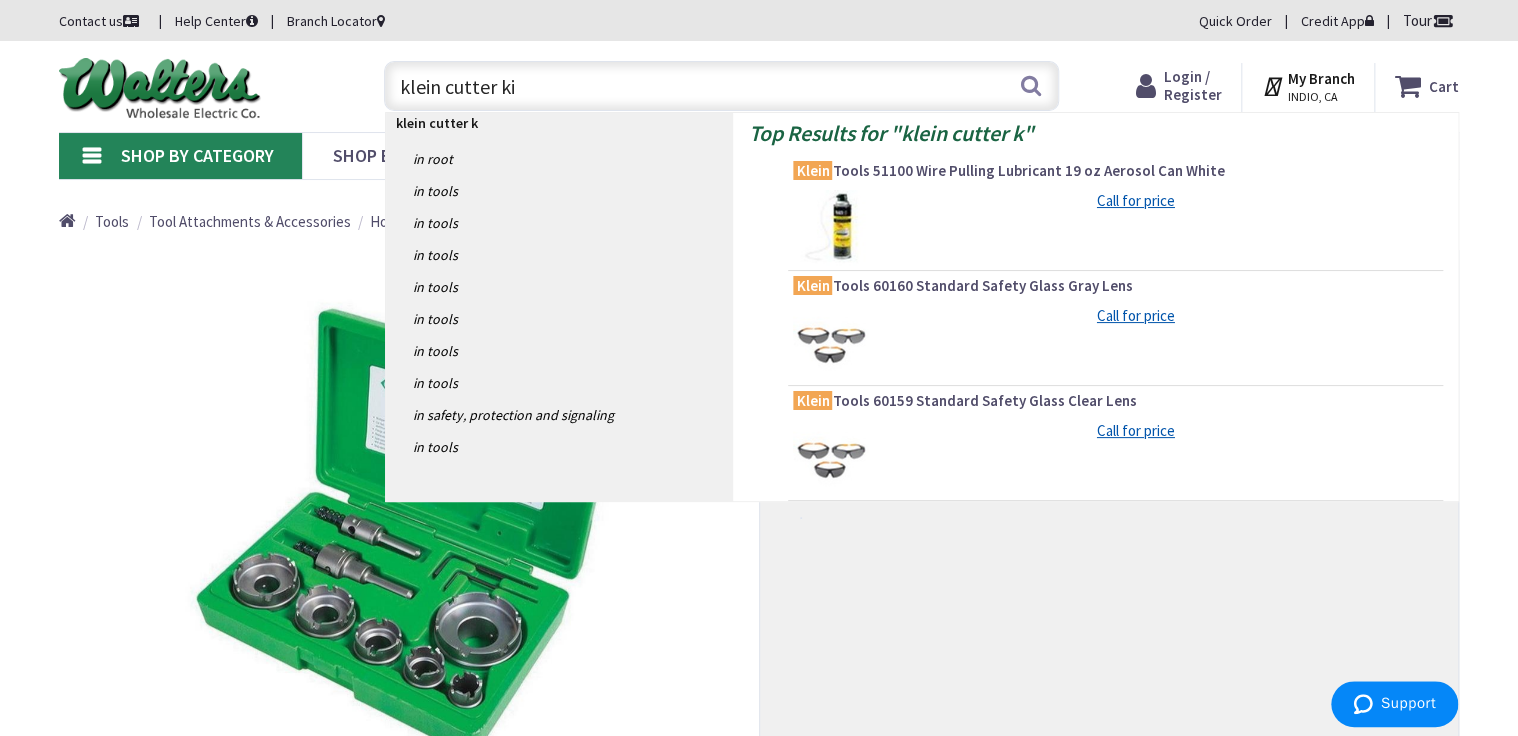 type on "klein cutter kit" 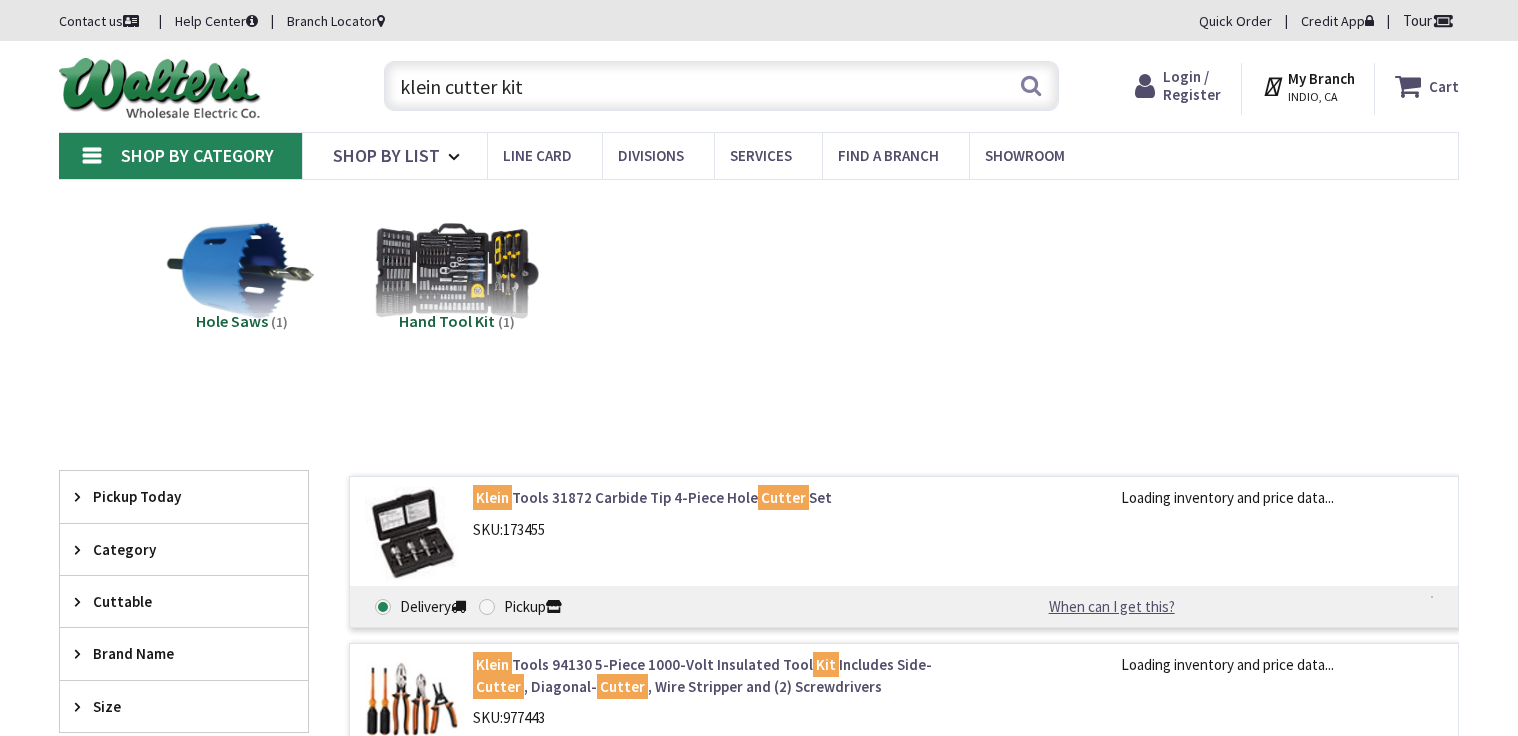 scroll, scrollTop: 240, scrollLeft: 0, axis: vertical 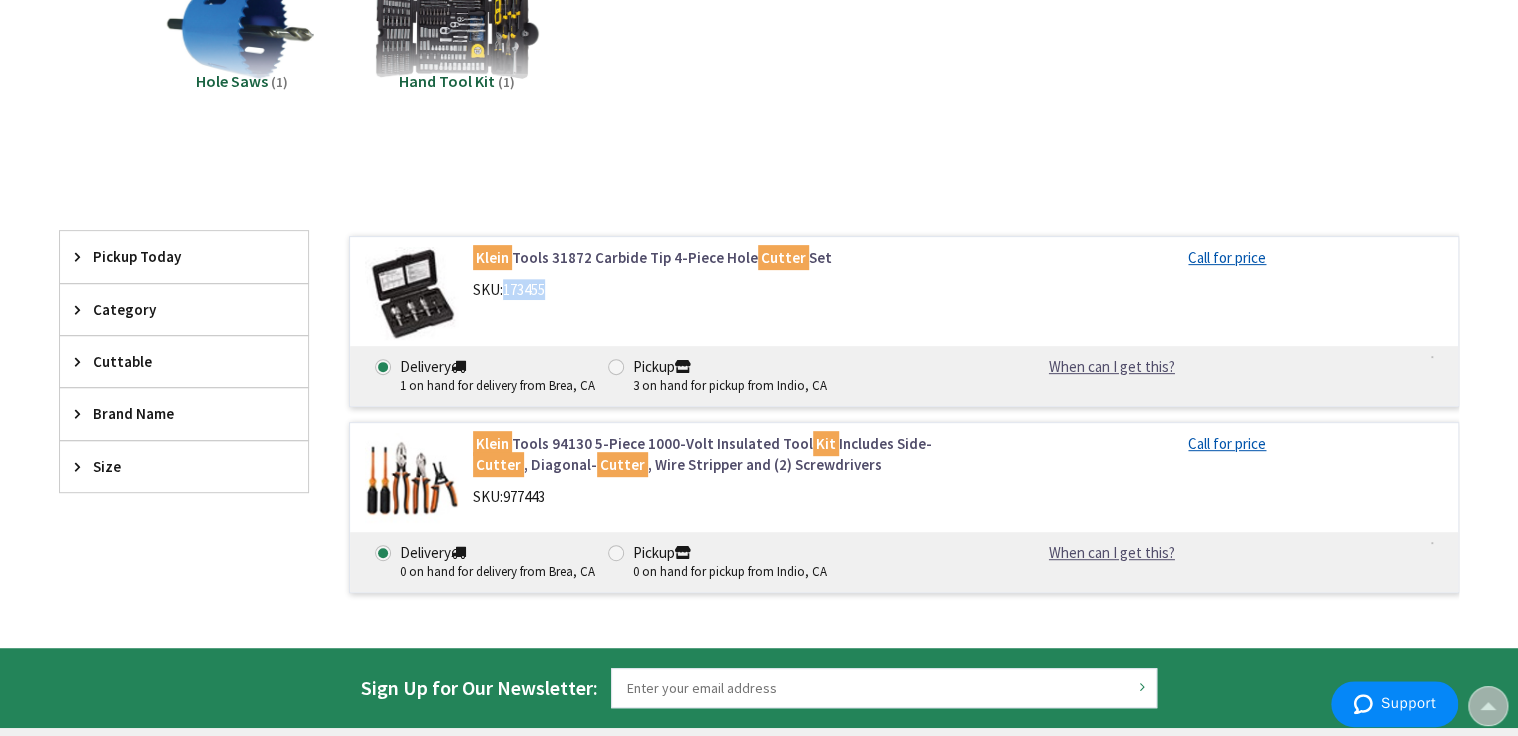 drag, startPoint x: 617, startPoint y: 295, endPoint x: 508, endPoint y: 287, distance: 109.29318 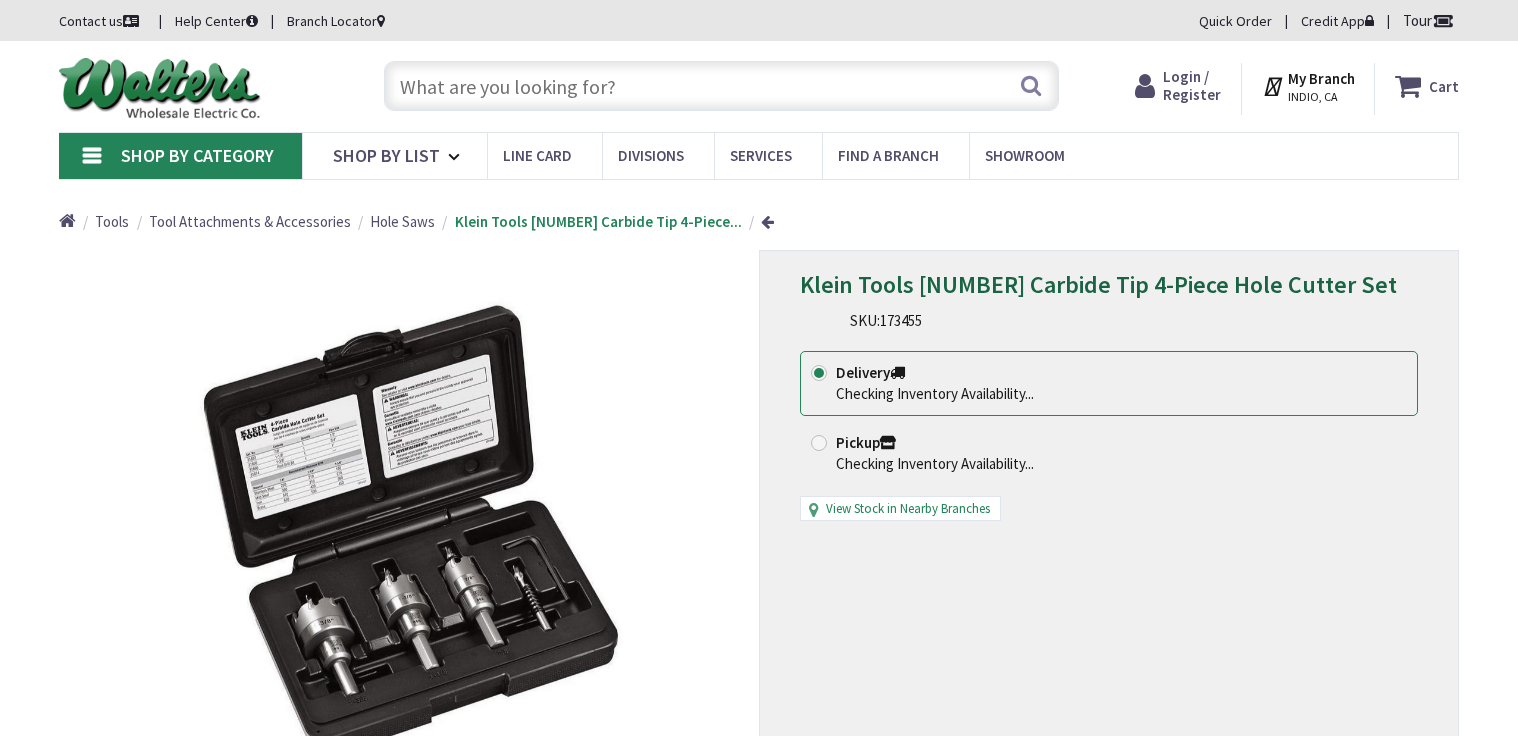 scroll, scrollTop: 0, scrollLeft: 0, axis: both 